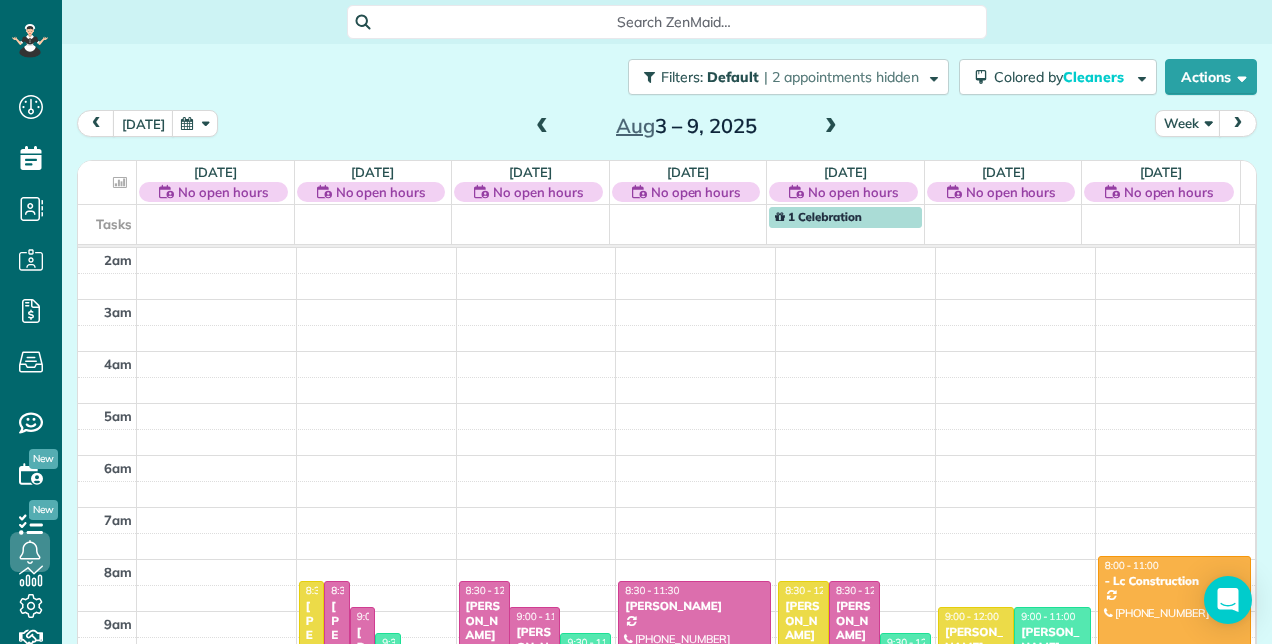 scroll, scrollTop: 0, scrollLeft: 0, axis: both 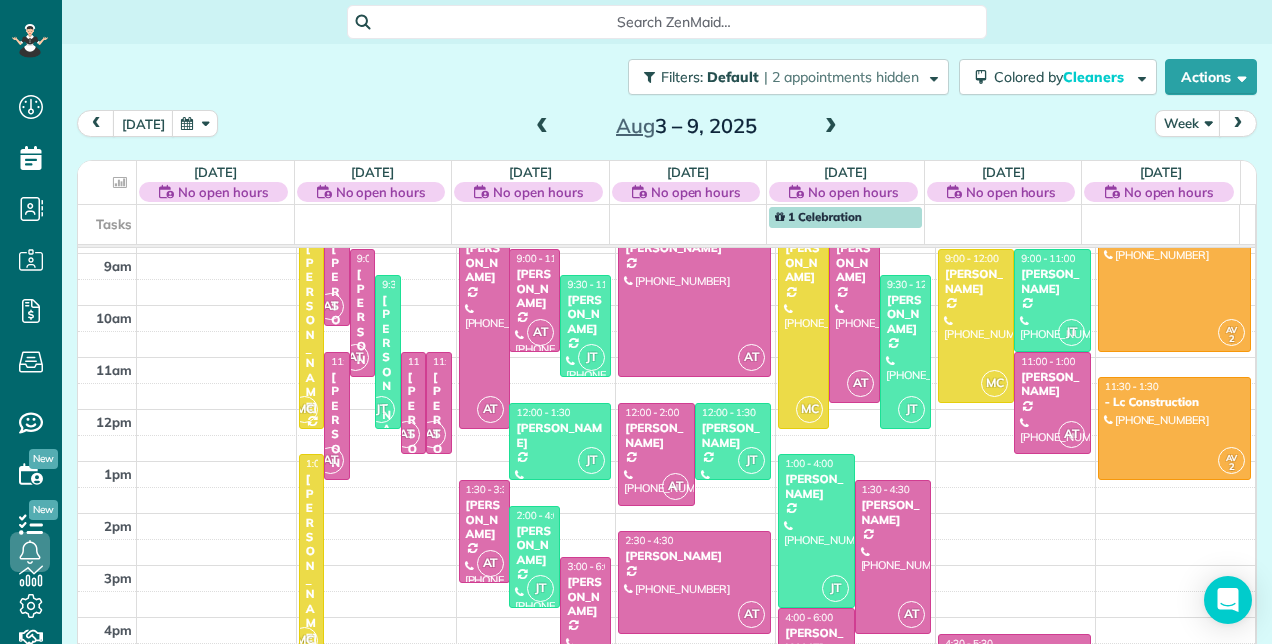 click at bounding box center [542, 127] 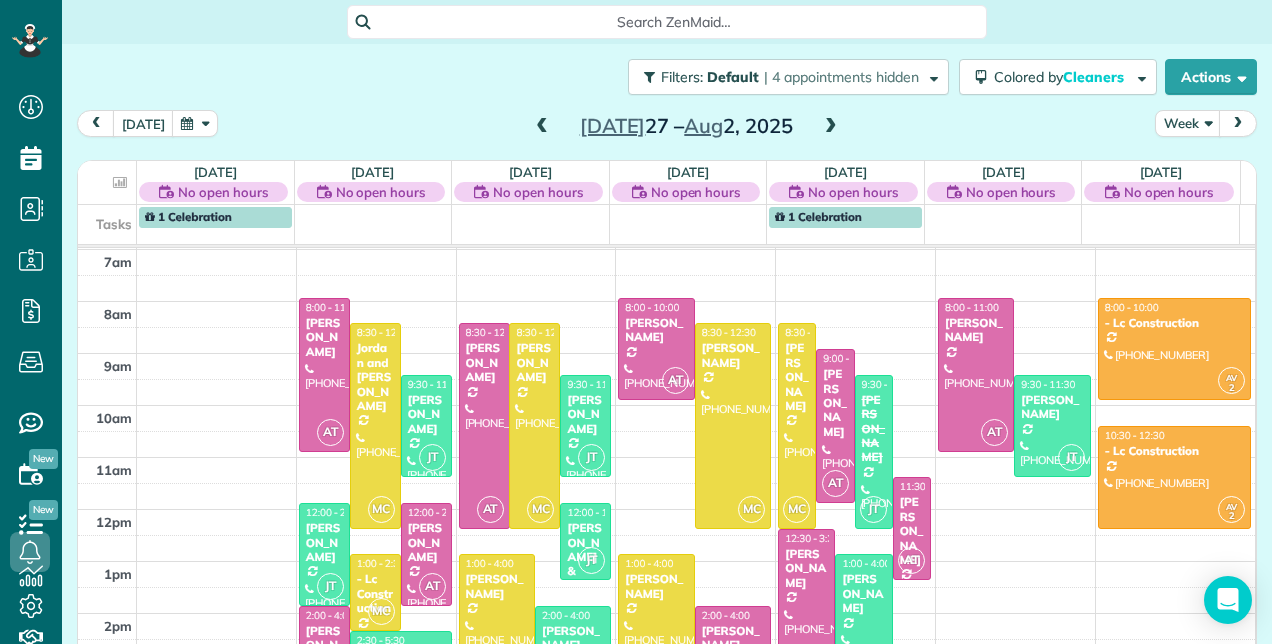 click at bounding box center (542, 127) 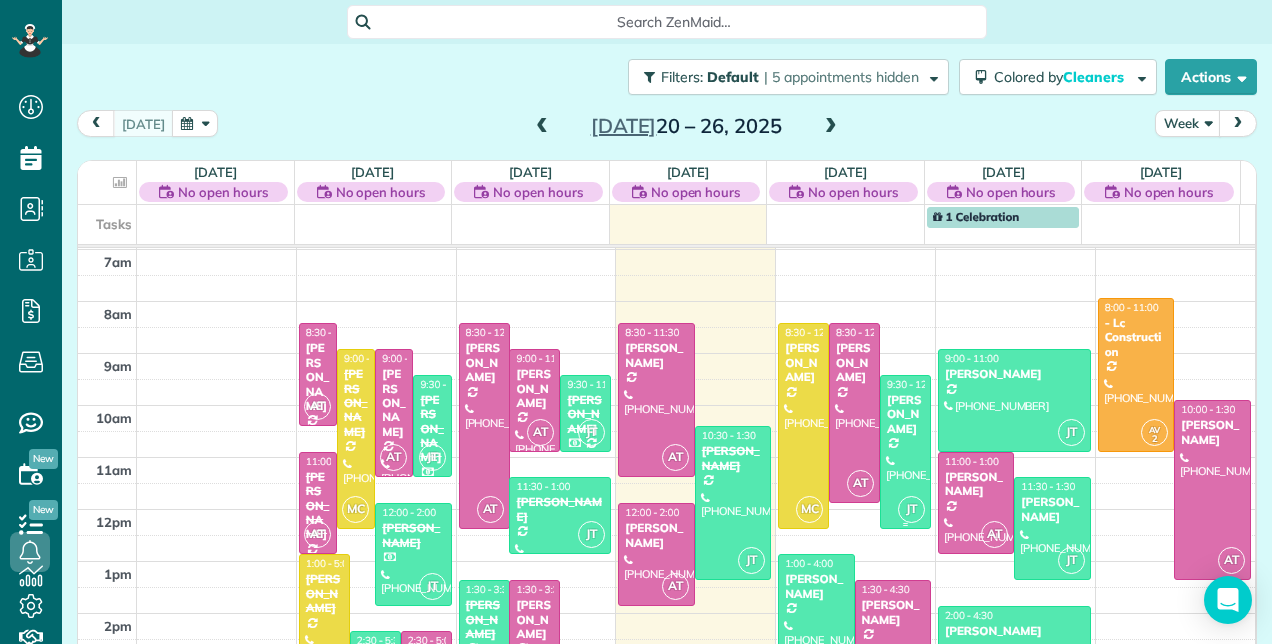 click on "[PERSON_NAME]" at bounding box center [905, 414] 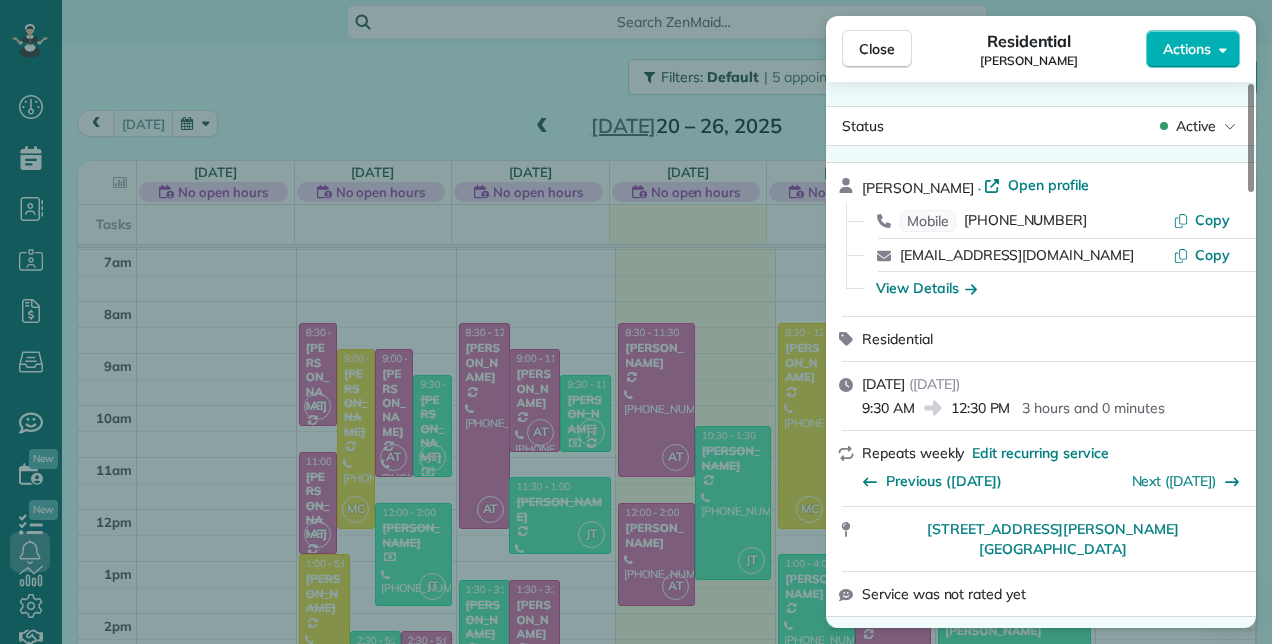 scroll, scrollTop: 300, scrollLeft: 0, axis: vertical 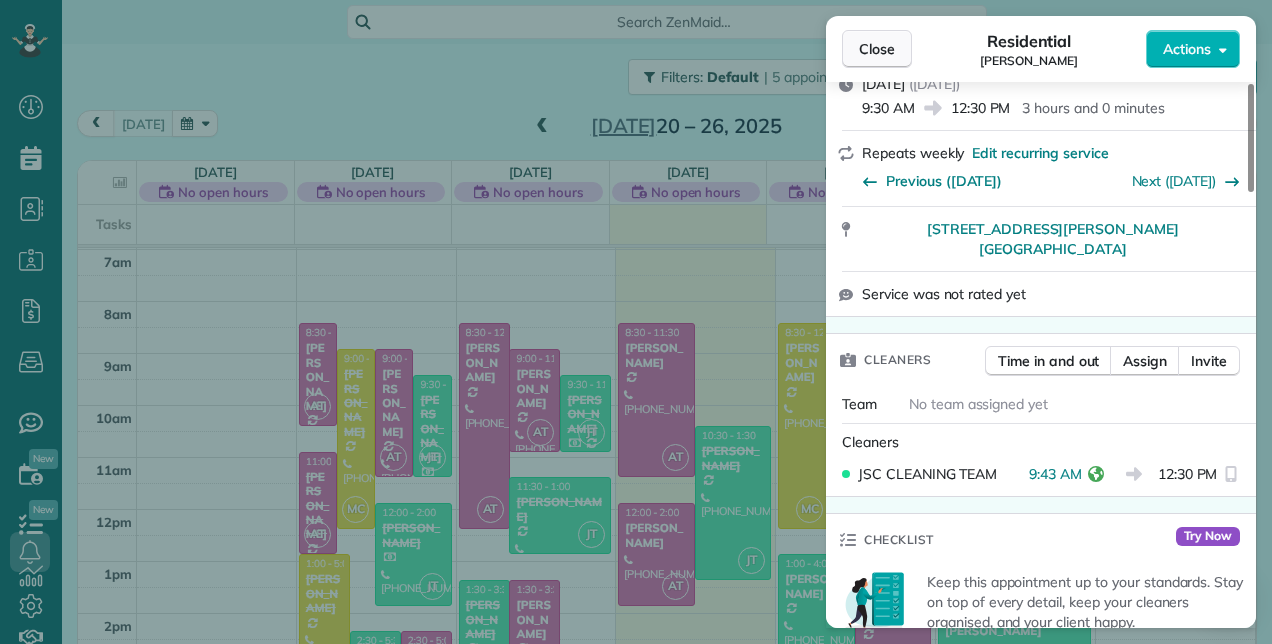 click on "Close" at bounding box center [877, 49] 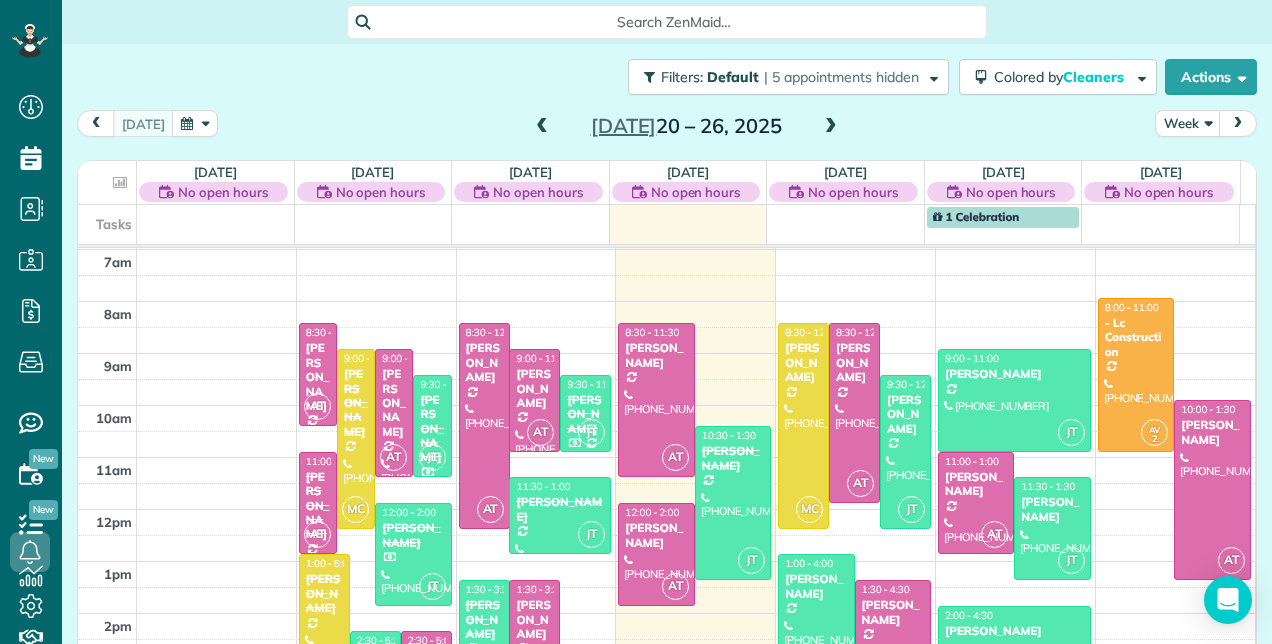 click on "Filters:   Default
|  5 appointments hidden
Colored by  Cleaners
Color by Cleaner
Color by Team
Color by Status
Color by Recurrence
Color by Paid/Unpaid
Filters  Default
Schedule Changes
Actions
Create Appointment
Create Task
Clock In/Out
Send Work Orders
Print Route Sheets
[DATE] Emails/Texts
View Metrics" at bounding box center (667, 77) 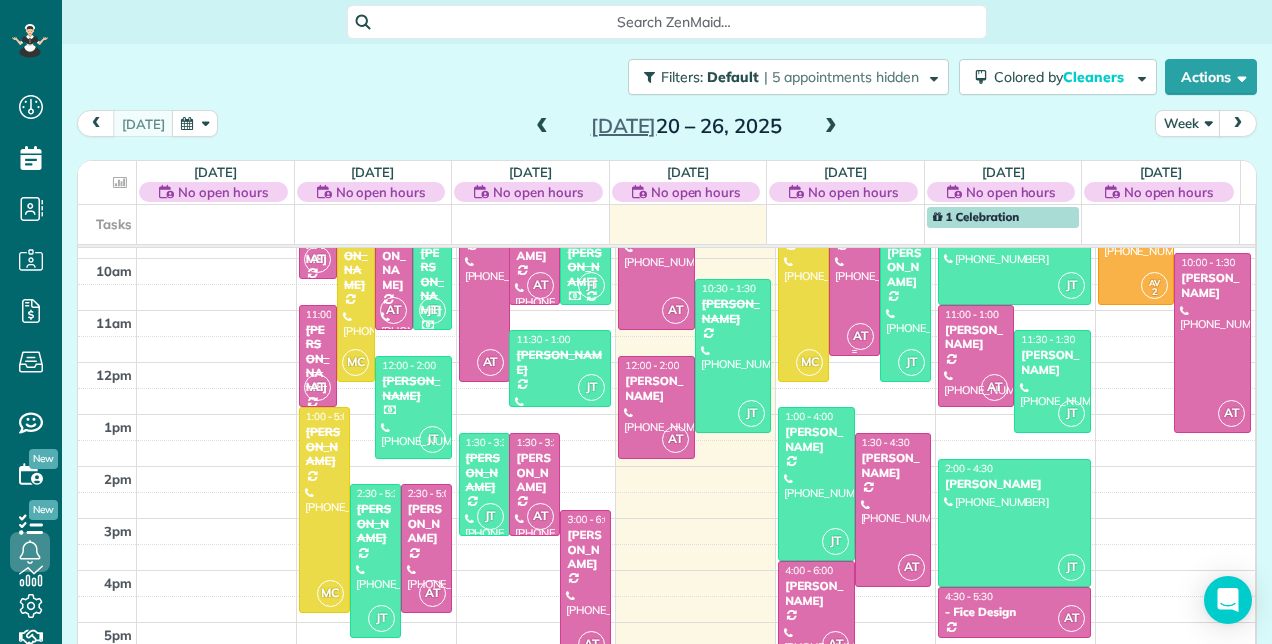 scroll, scrollTop: 448, scrollLeft: 0, axis: vertical 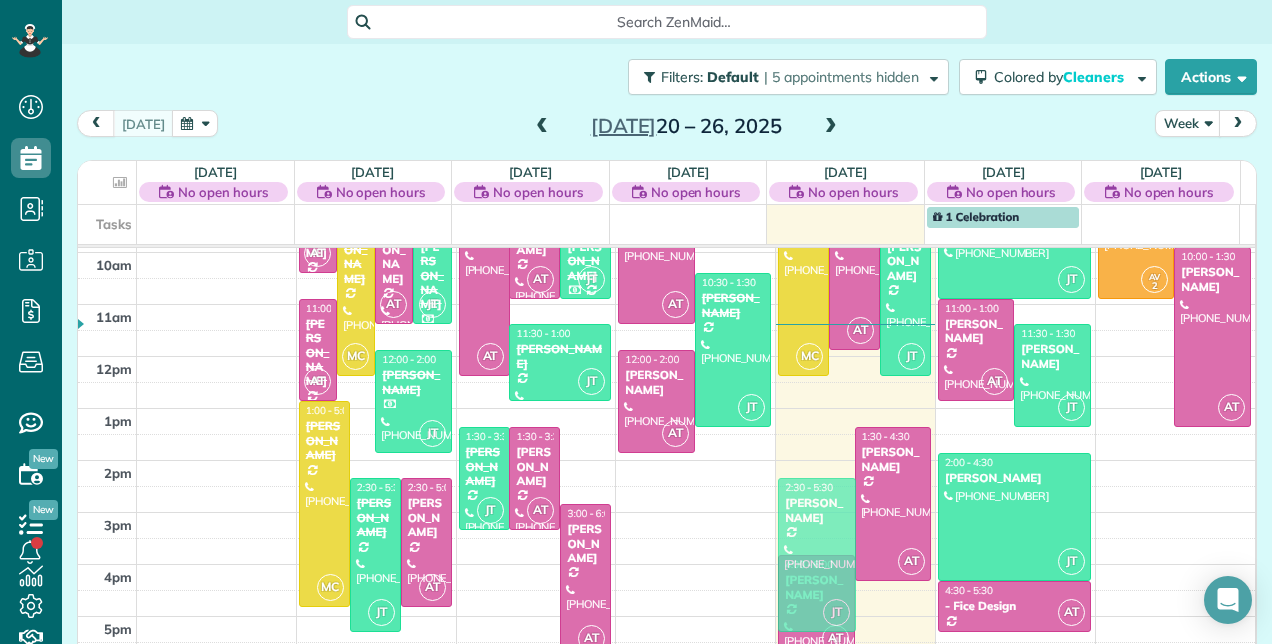 drag, startPoint x: 796, startPoint y: 576, endPoint x: 798, endPoint y: 656, distance: 80.024994 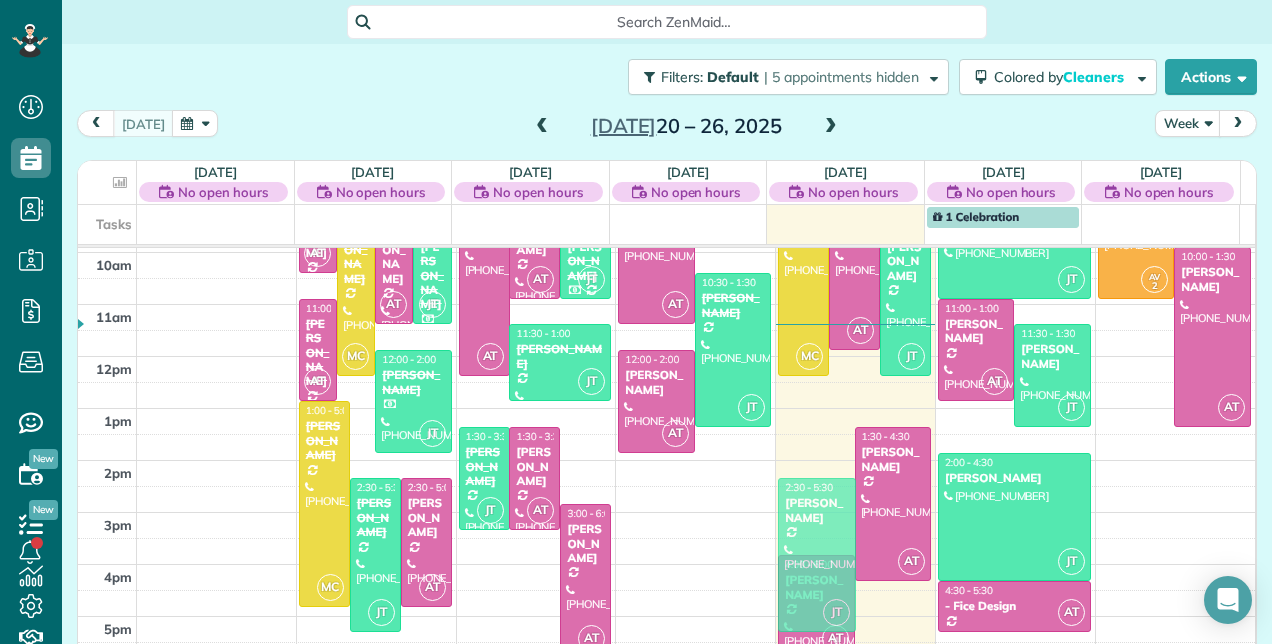 scroll, scrollTop: 422, scrollLeft: 0, axis: vertical 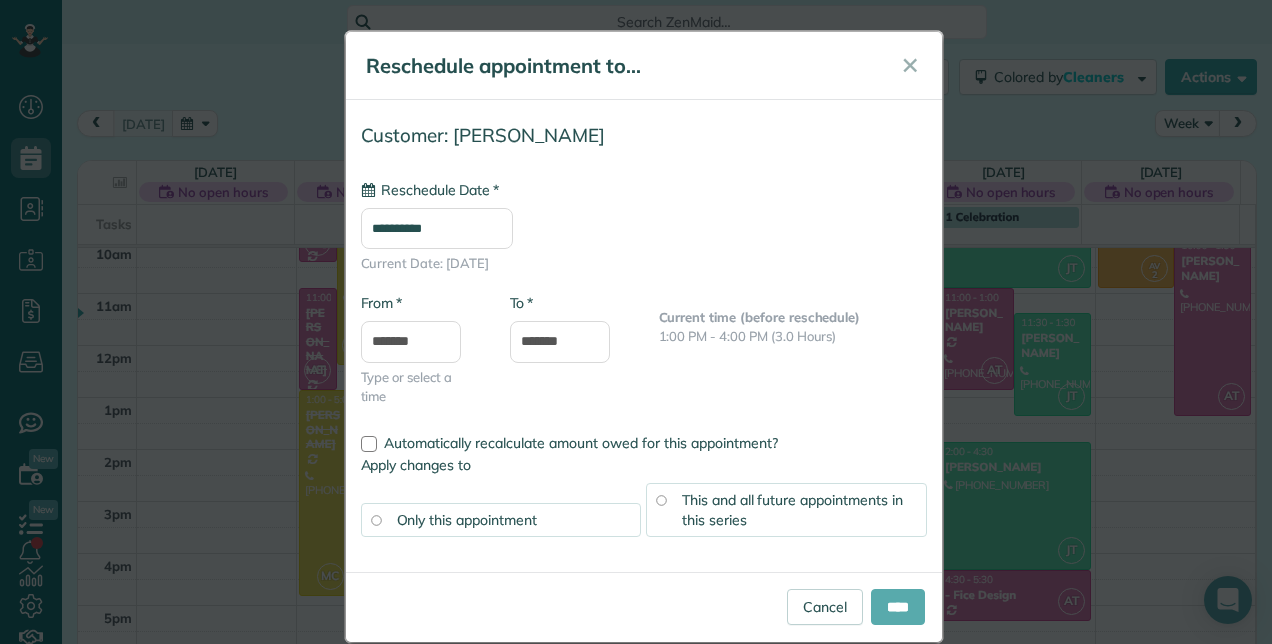 type on "**********" 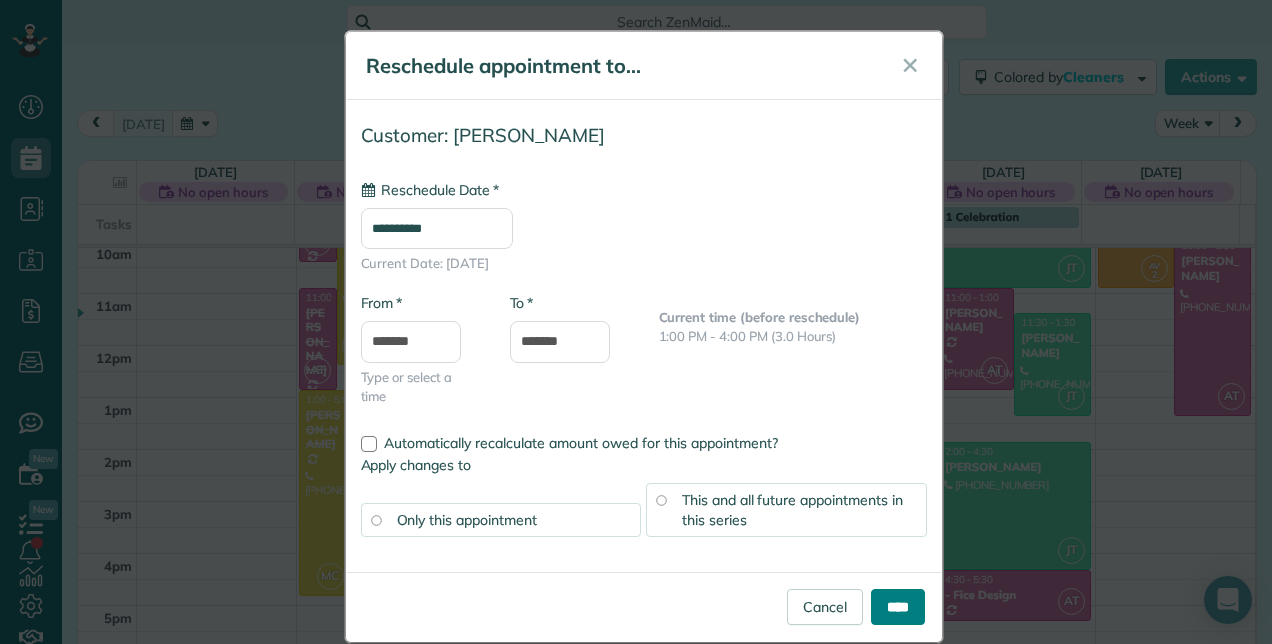 click on "****" at bounding box center [898, 607] 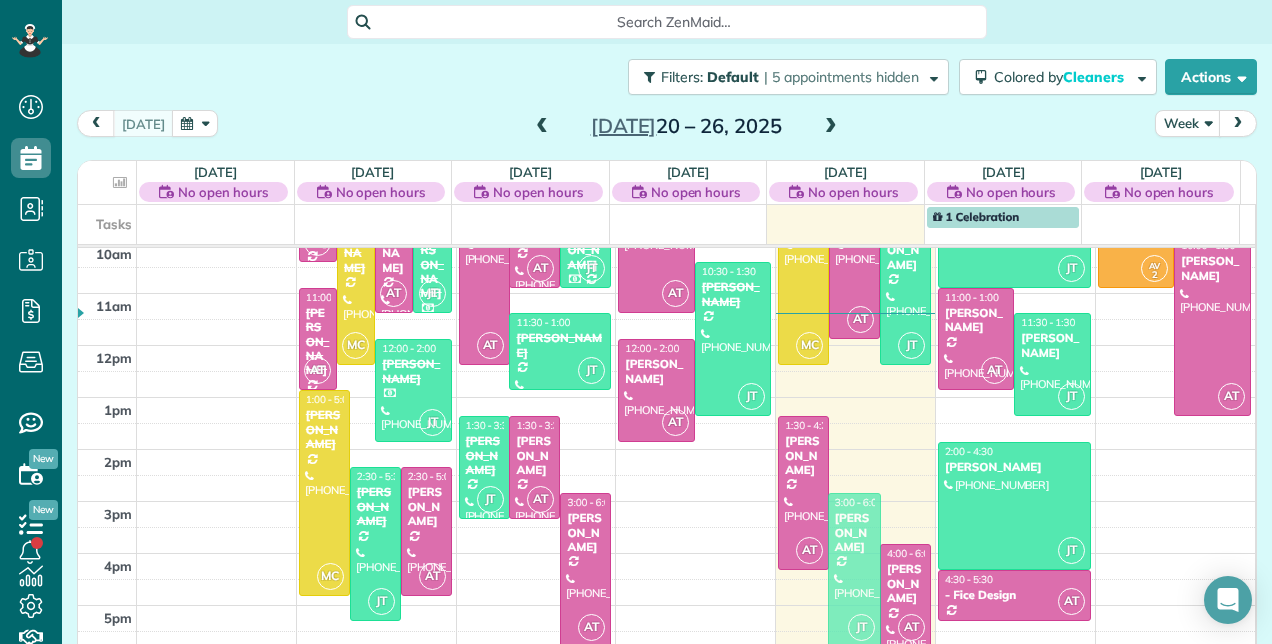 drag, startPoint x: 834, startPoint y: 488, endPoint x: 833, endPoint y: 508, distance: 20.024984 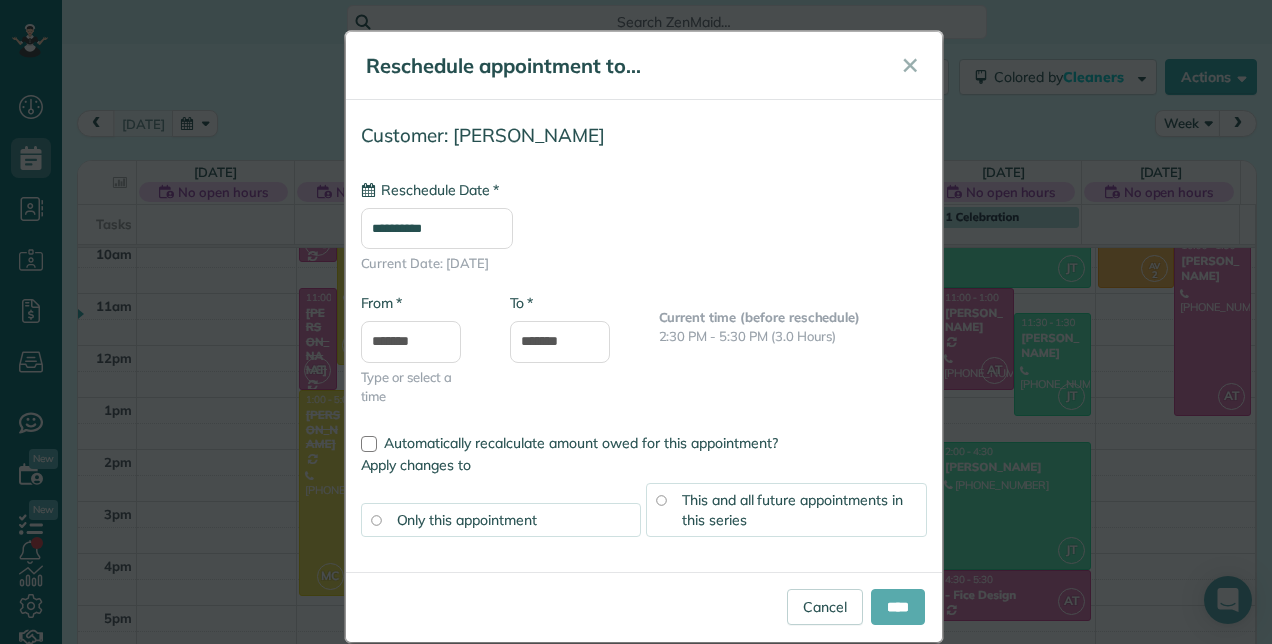 type on "**********" 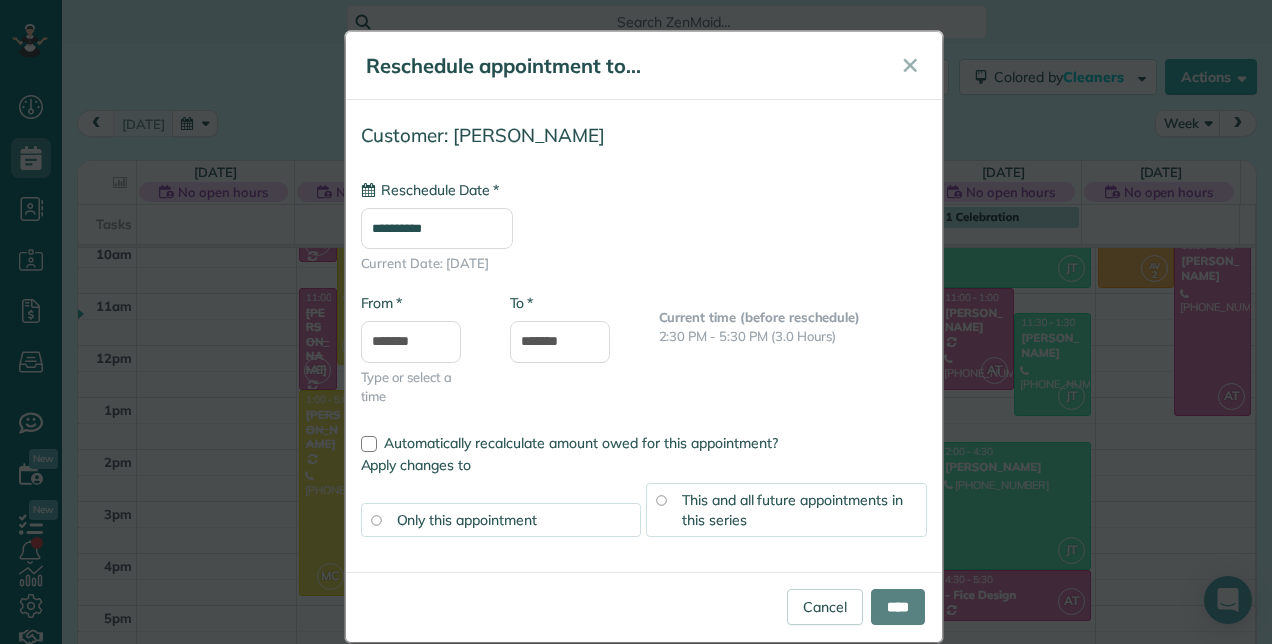 click on "****" at bounding box center [898, 607] 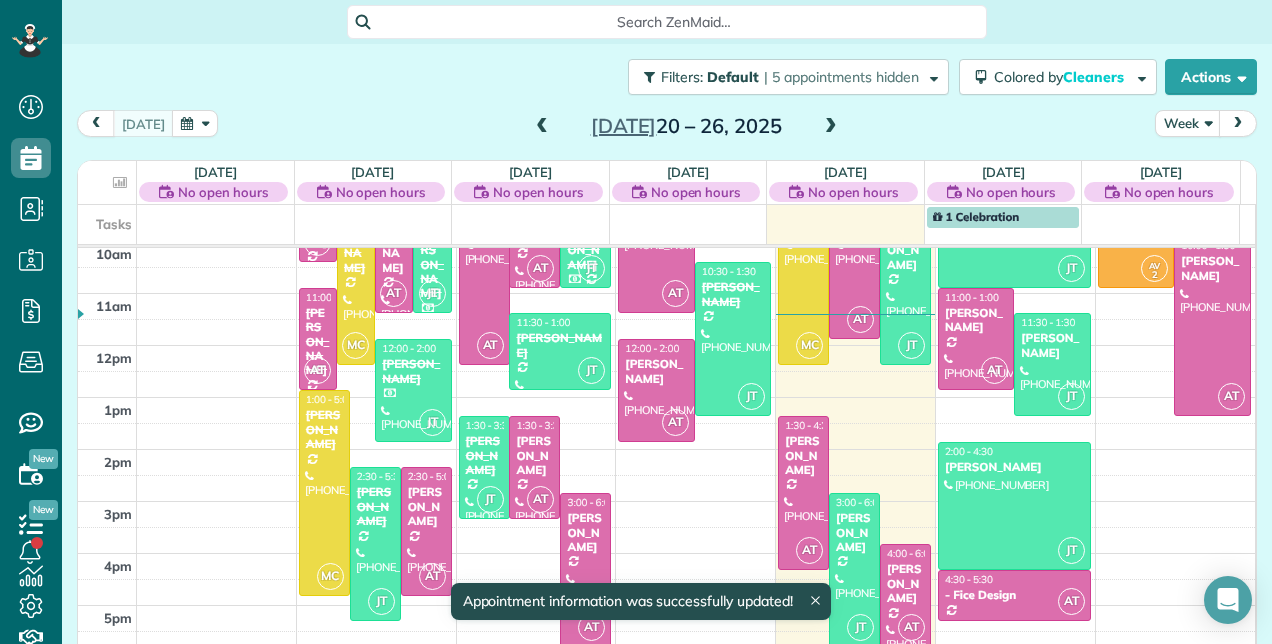 click on "2am 3am 4am 5am 6am 7am 8am 9am 10am 11am 12pm 1pm 2pm 3pm 4pm 5pm 6pm AT 8:30 - 10:30 Alice Silver (786) 344-6888 365 Southeast 6th Avenue Delray Beach, FL 33483 MC 9:00 - 12:30 Robert Arciero (631) 805-4808 6115 rossmoor lakes ct Boynton Beach, FL 33437 AT 9:00 - 11:30 Barbara Simms (561) 635-8543 6913 Wilson Road West Palm Beach, FL 33413 JT 9:30 - 11:30 Linda DeSimone (561) 926-3067 12599 Kettle River Pass Boynton Beach, FL 33437 AT 11:00 - 1:00 Adriana Spinelli (561) 659-9090 711 northwest 5th ave delray beach, fl 33444 JT 12:00 - 2:00 Linda Kempes (561) 509-4472 5143 Brian Boulevard Boynton Beach, FL 33472 MC 1:00 - 5:00 Janette Matthews (561) 843-2056 130 Northeast 26th Avenue Boynton Beach, FL 33435 JT 2:30 - 5:30 Jean Forney (954) 629-3321 5598 Reynolds Road Wellington, FL 33449 AT 2:30 - 5:00 Kim DeCosta (561) 703-0529 6785 ashburn road Lak worth, Fl 33467 AT 8:30 - 12:30 AnneMarie Sincavage (561) 901-4923 832 Southwest 34th Avenue Boynton Beach, FL 33435 AT 9:00 - 11:00 Hanna Vogt (847) 977-0662 JT" at bounding box center [666, 267] 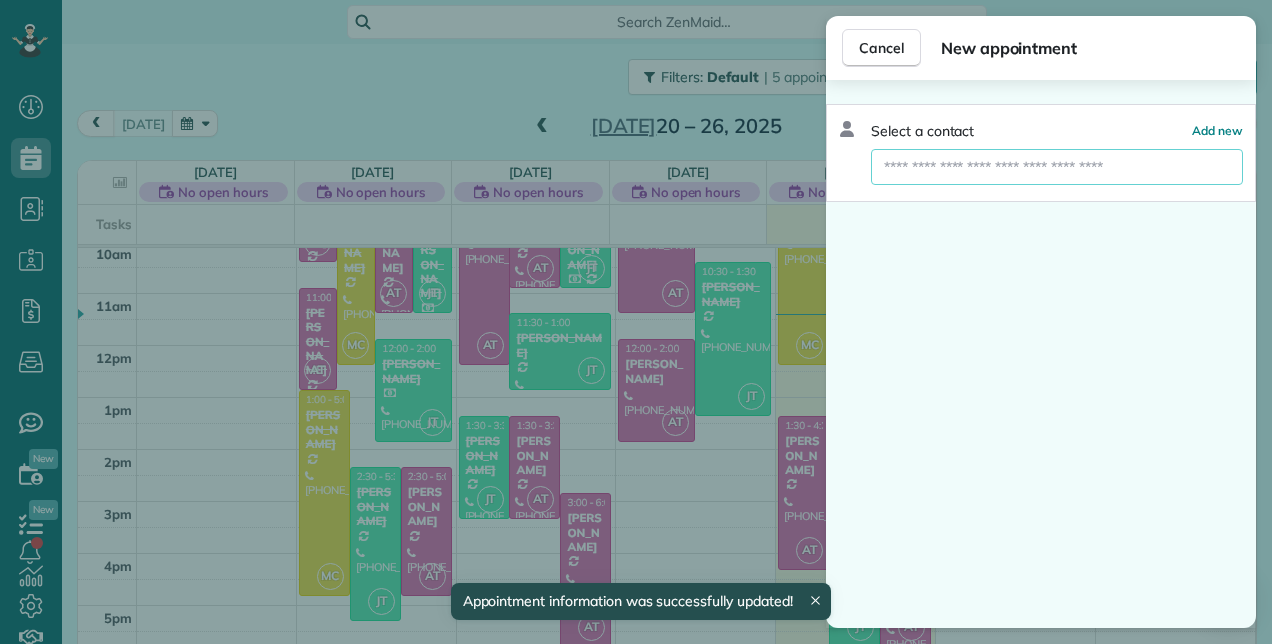 click at bounding box center [1057, 167] 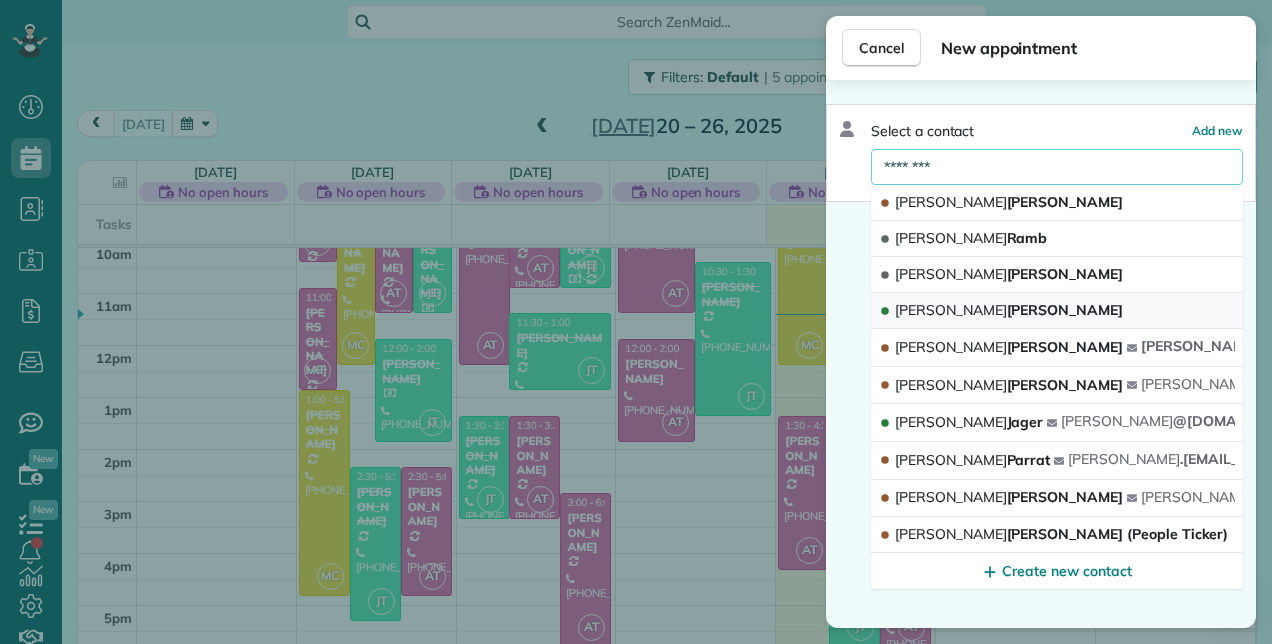 type on "********" 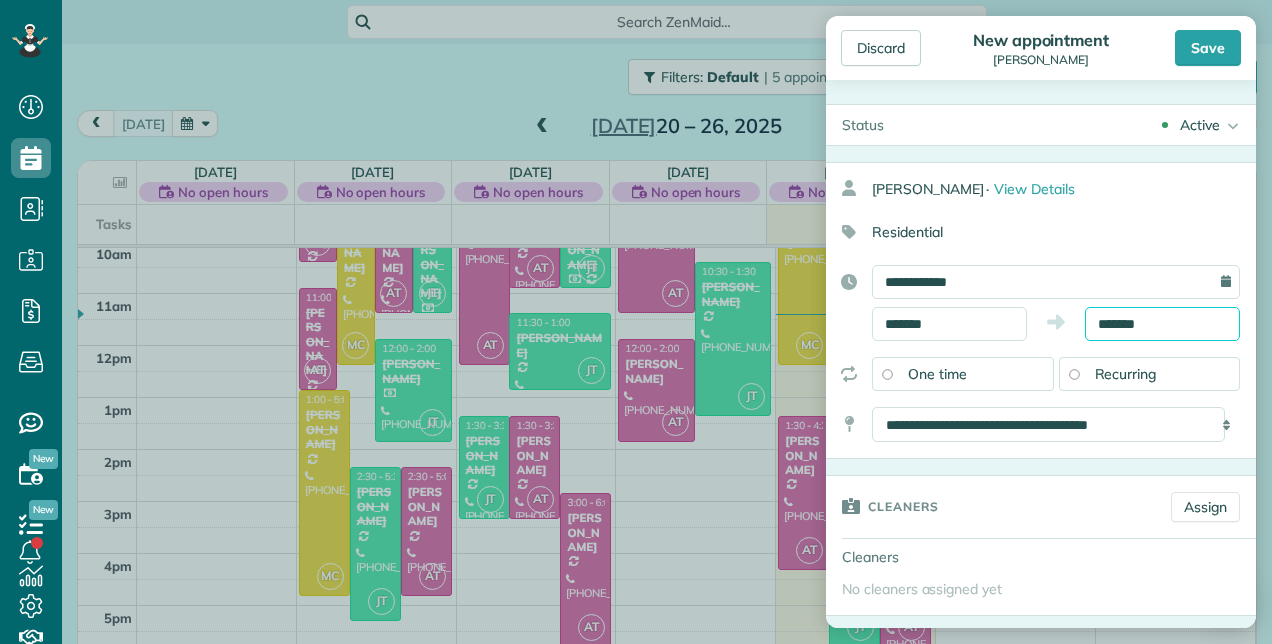click on "*******" at bounding box center [1162, 324] 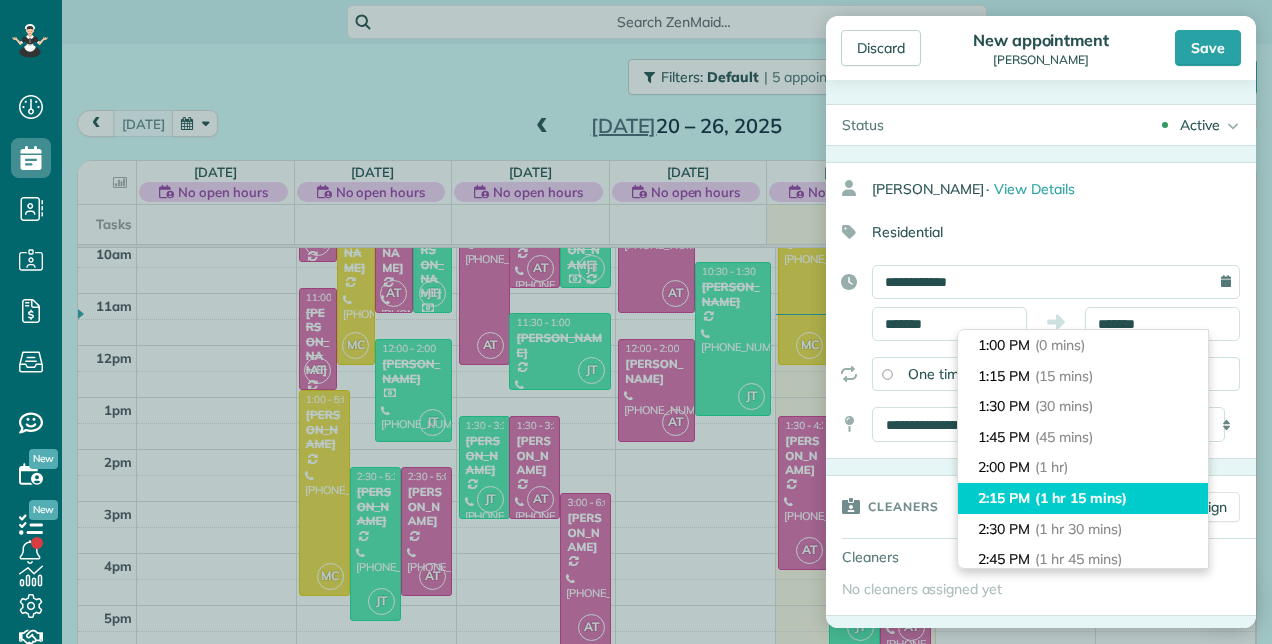 type on "*******" 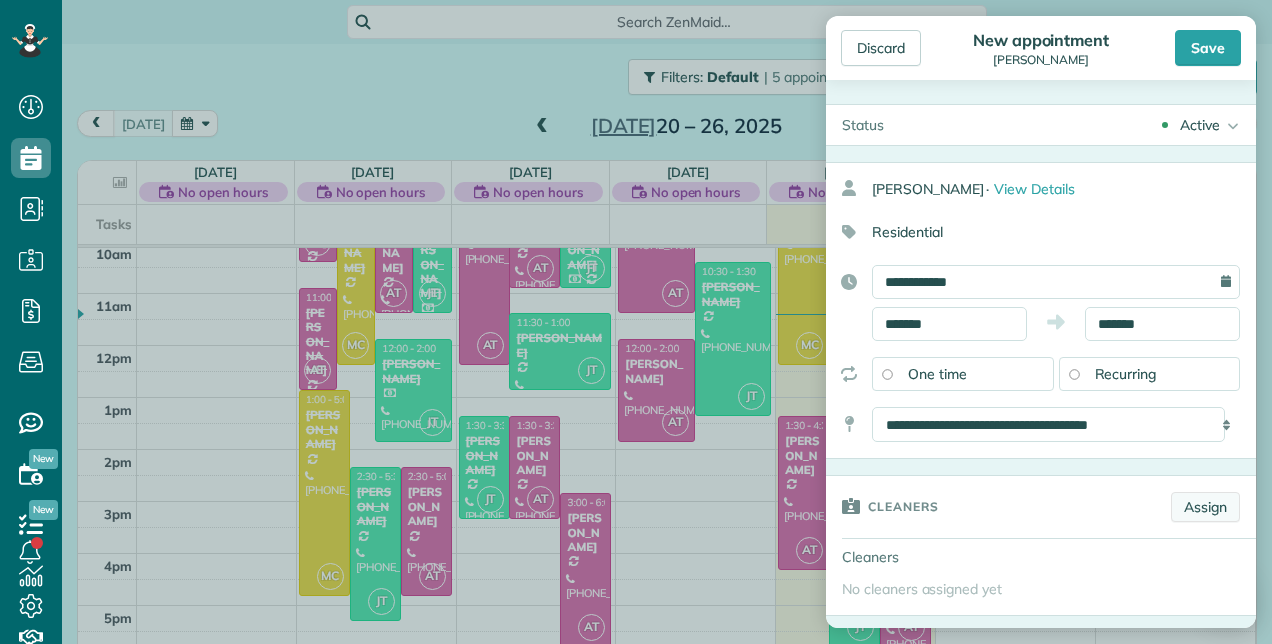 click on "Assign" at bounding box center [1205, 507] 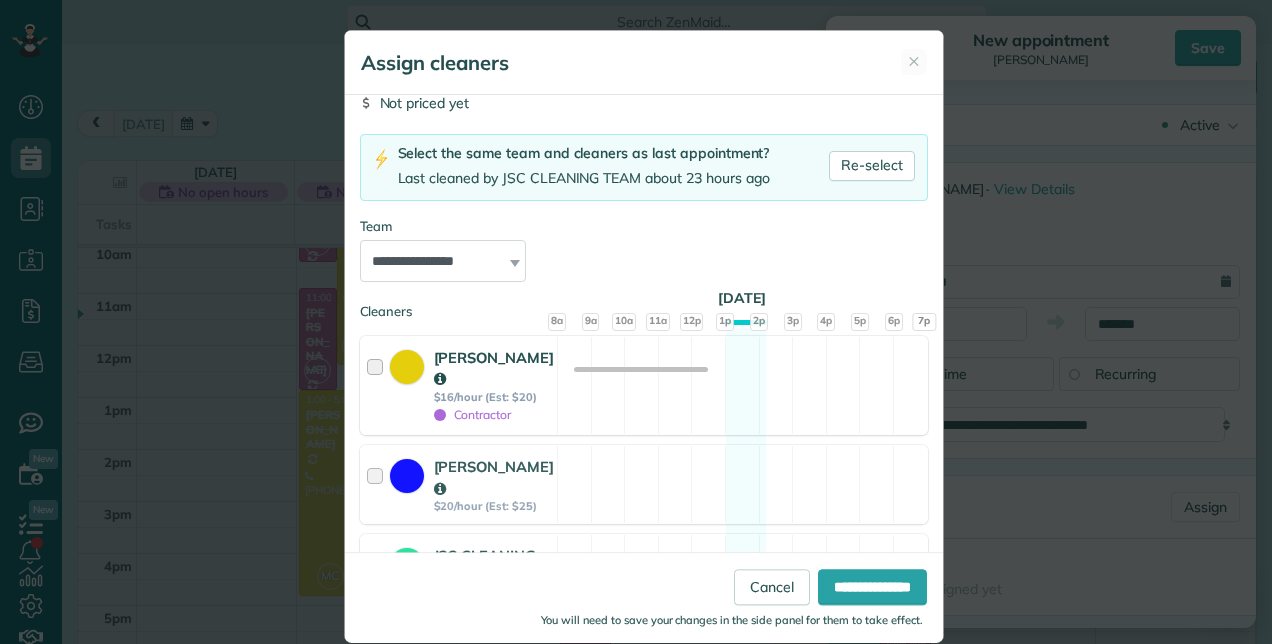 scroll, scrollTop: 300, scrollLeft: 0, axis: vertical 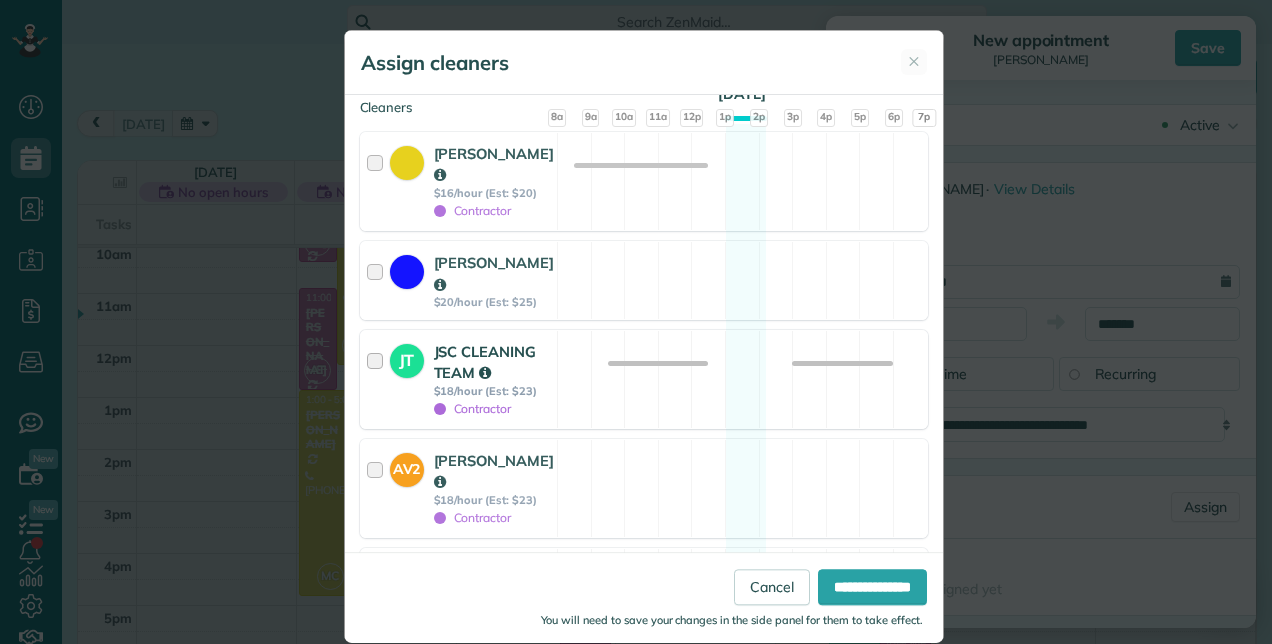 click on "JSC CLEANING TEAM" at bounding box center (485, 362) 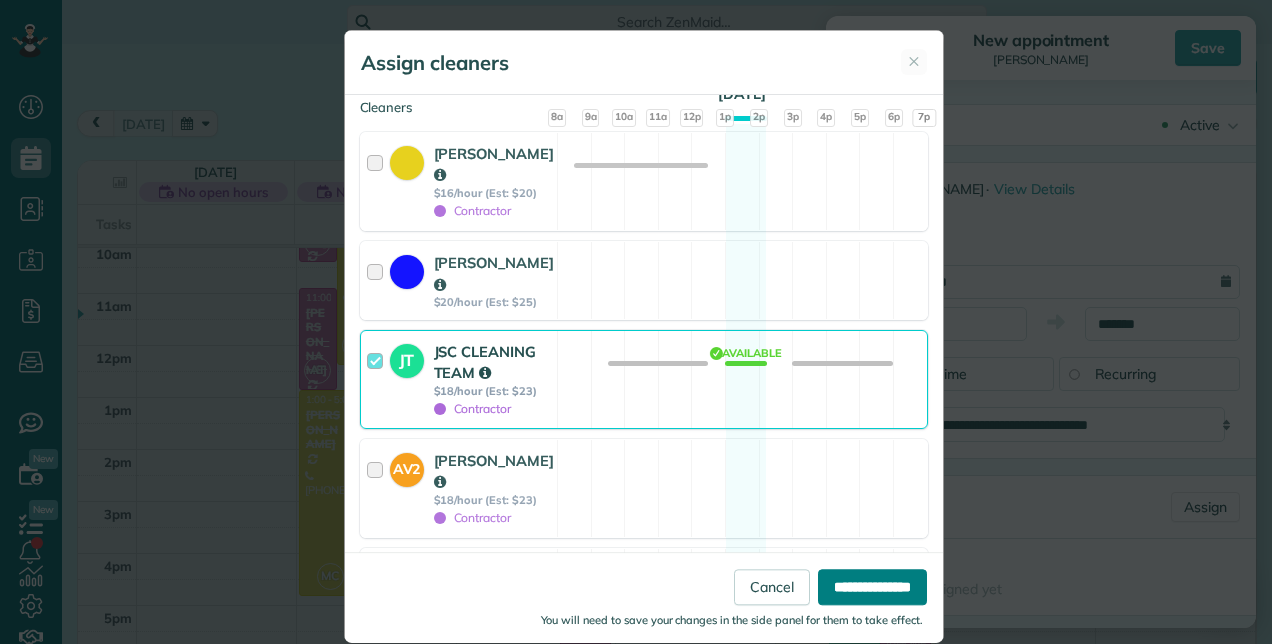 click on "**********" at bounding box center [872, 587] 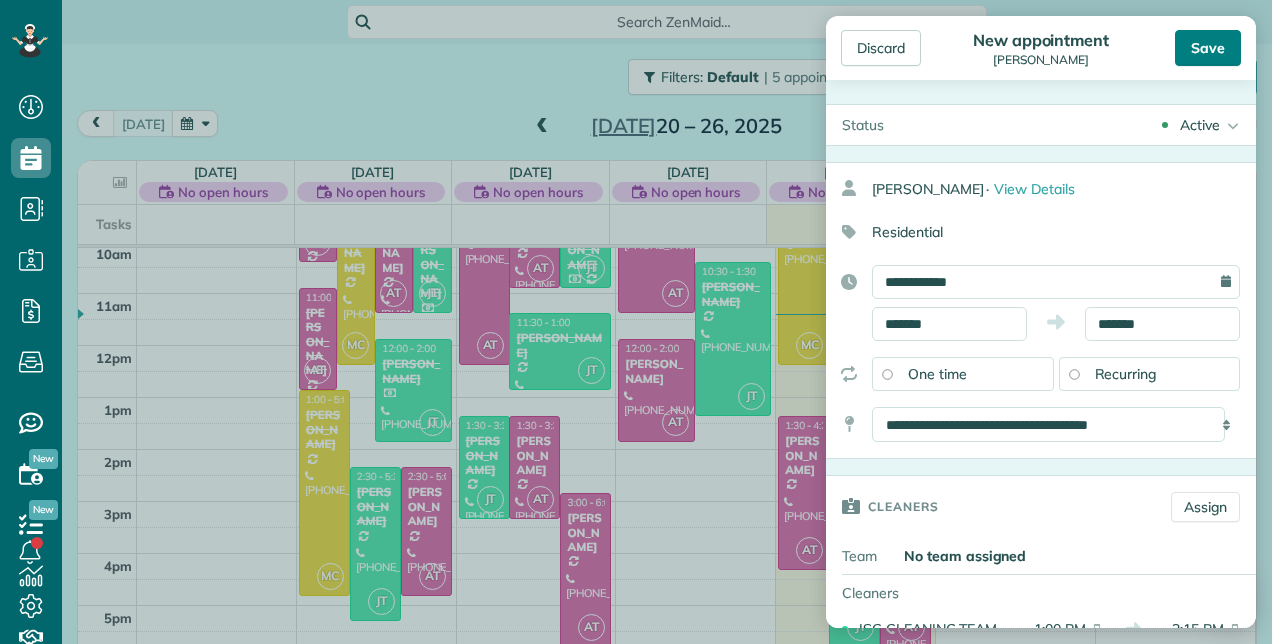 click on "Save" at bounding box center (1208, 48) 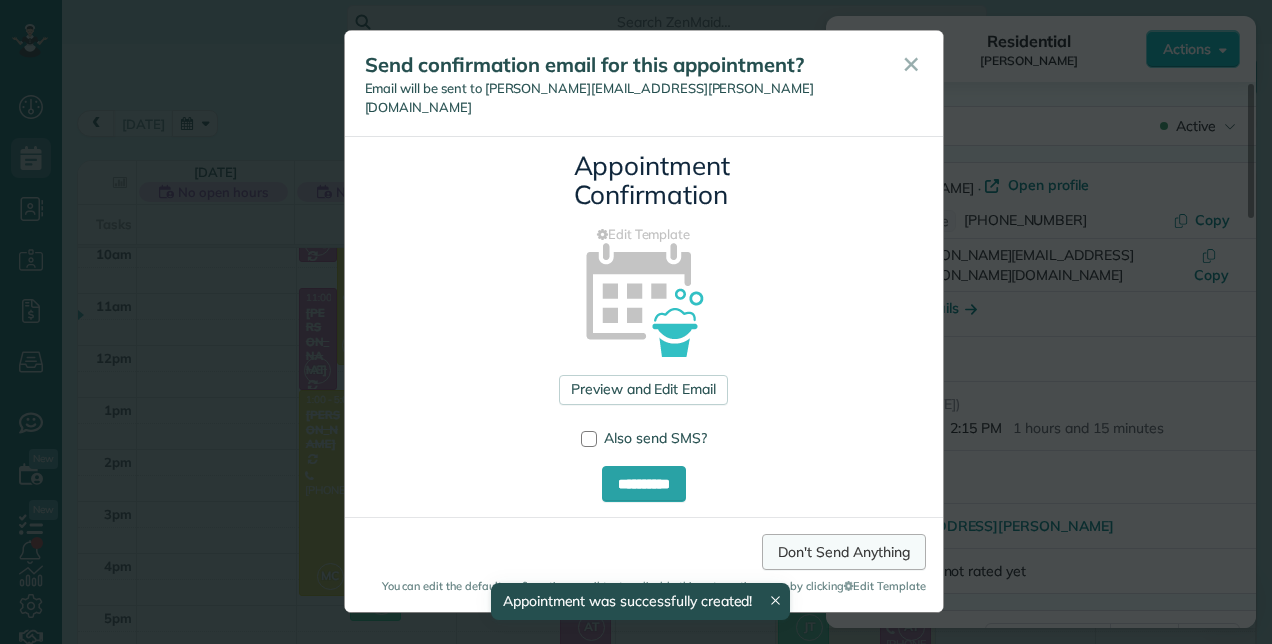 click on "Don't Send Anything" at bounding box center [843, 552] 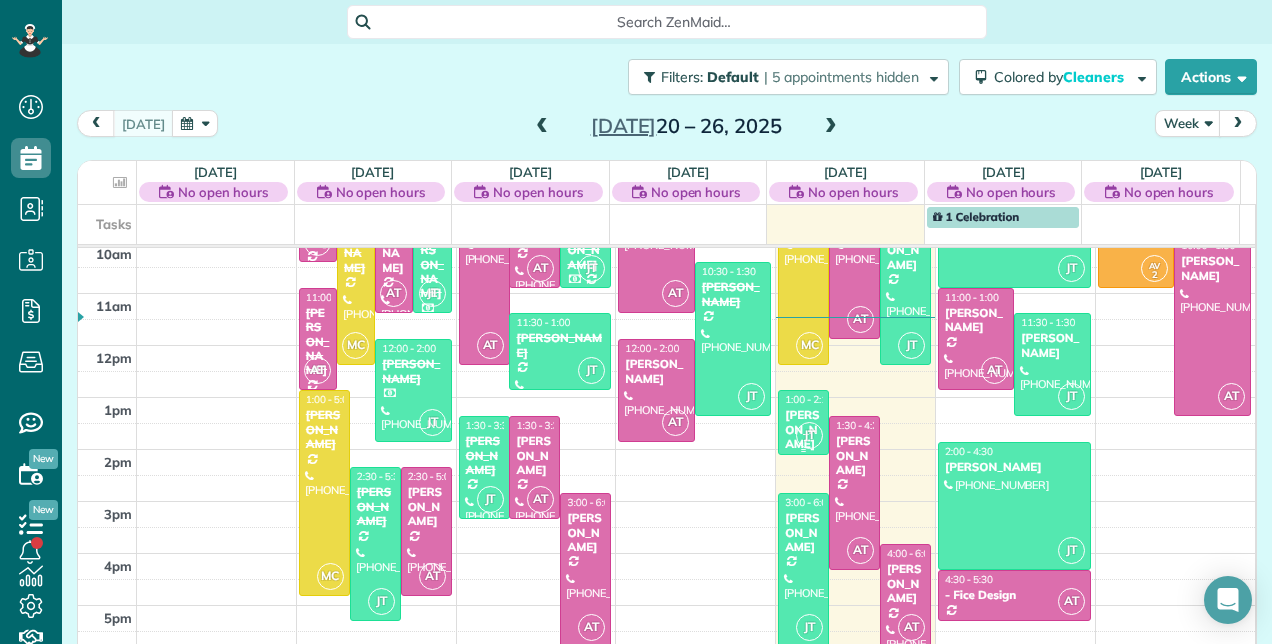 click on "[PERSON_NAME]" at bounding box center [803, 429] 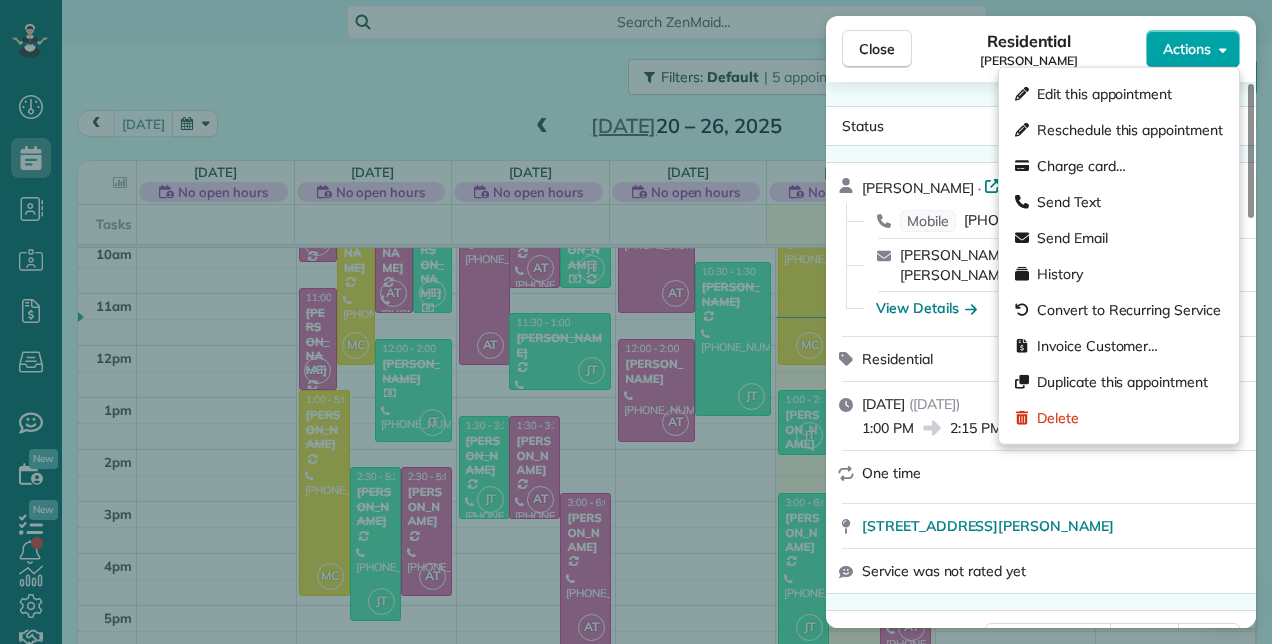 click on "Actions" at bounding box center [1193, 49] 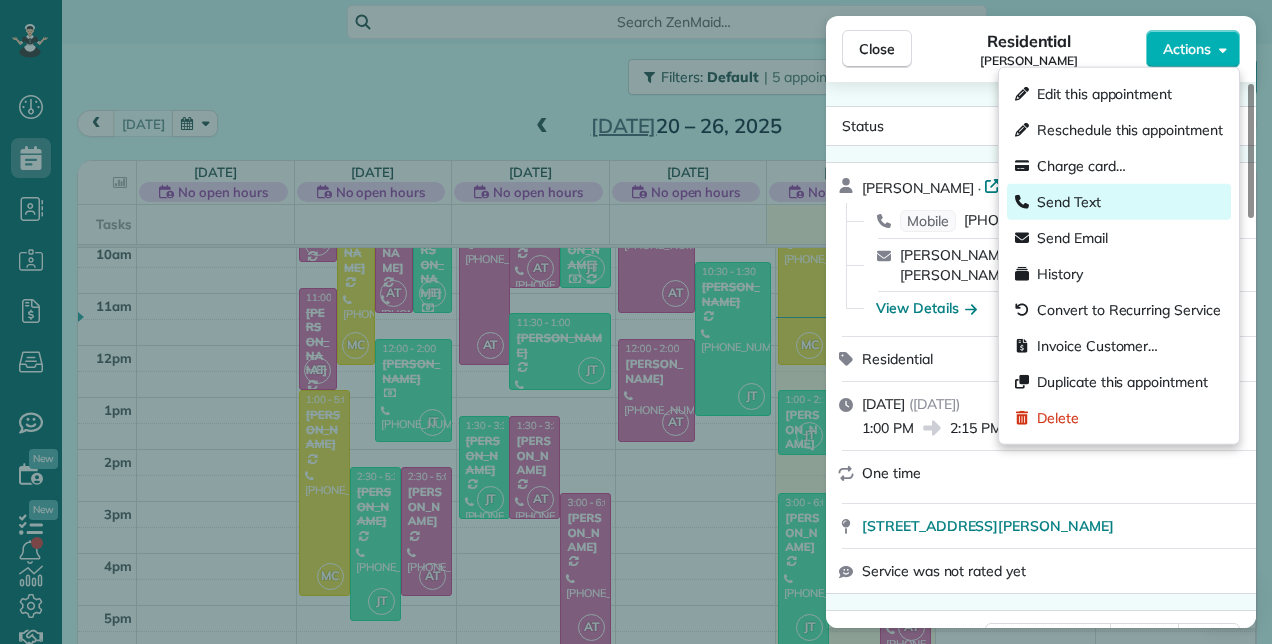 click on "Send Text" at bounding box center (1069, 202) 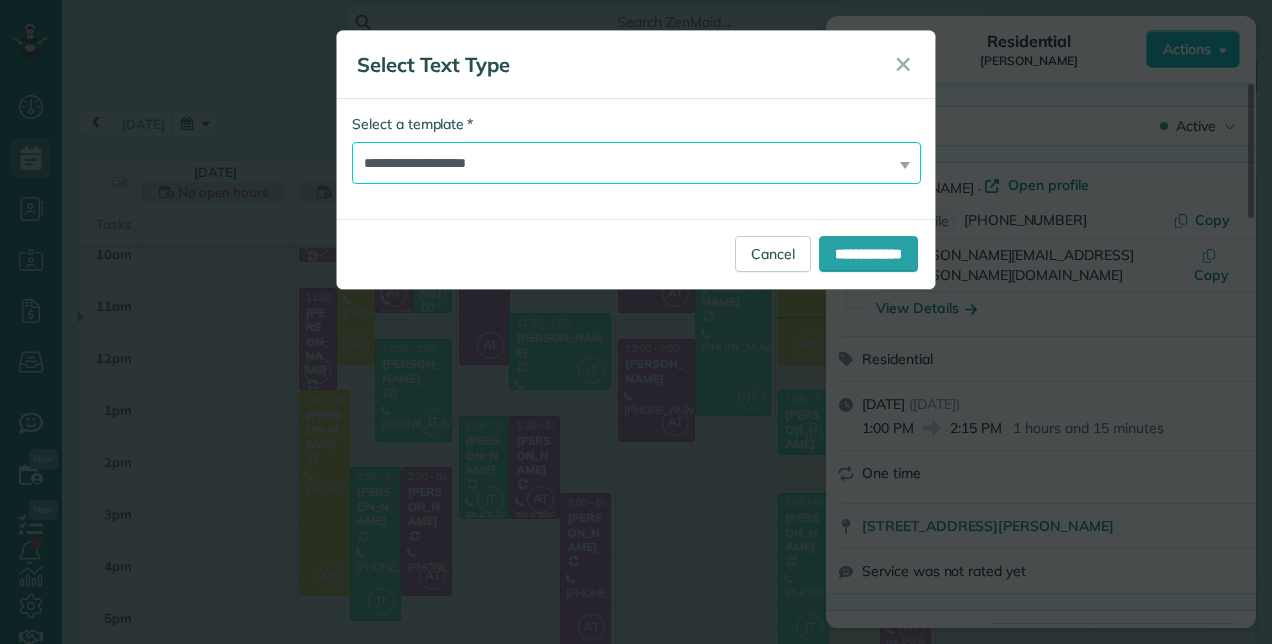 click on "**********" at bounding box center [636, 163] 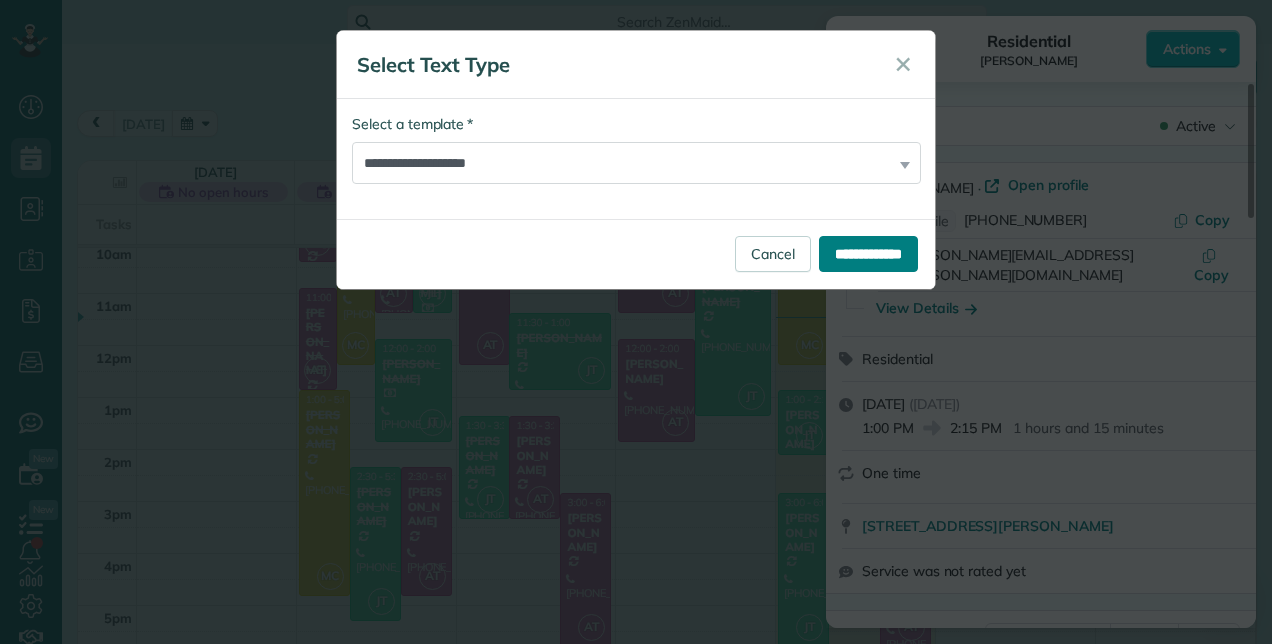 click on "**********" at bounding box center (868, 254) 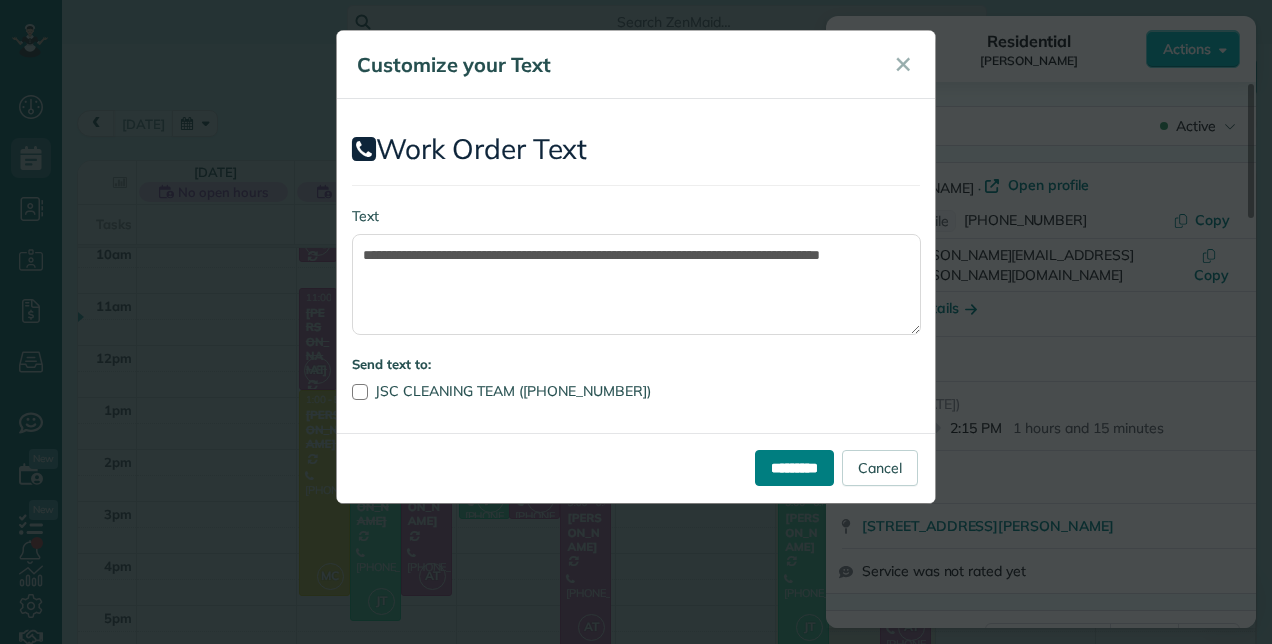 click on "*********" at bounding box center (794, 468) 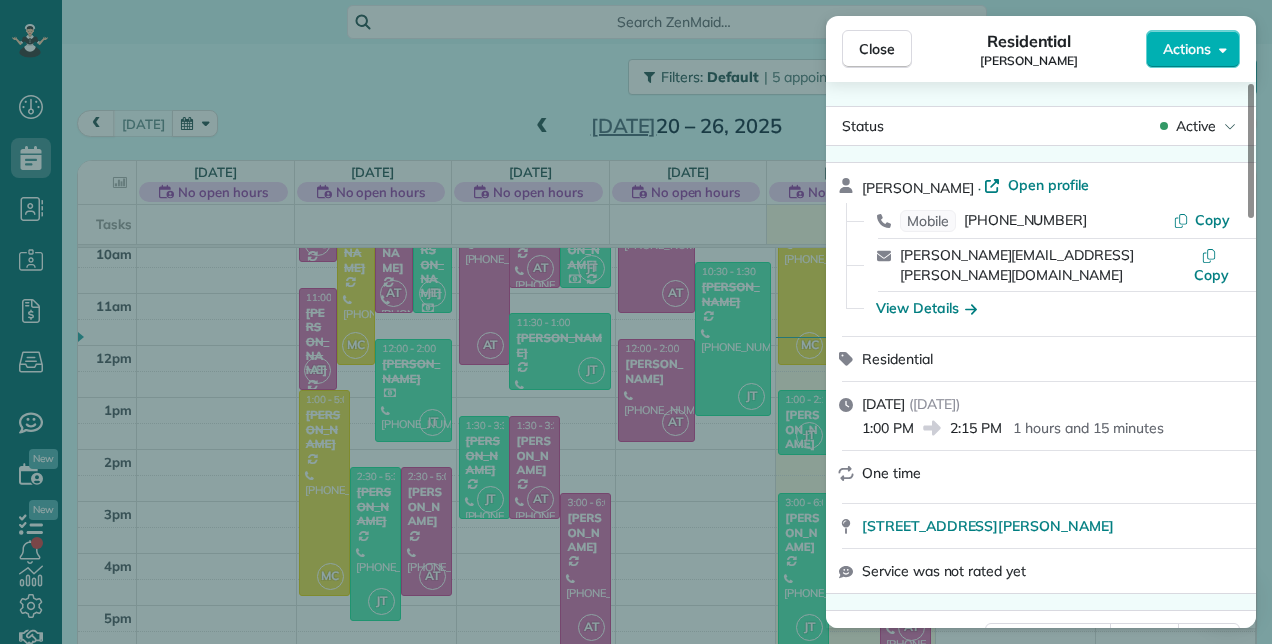 scroll, scrollTop: 644, scrollLeft: 62, axis: both 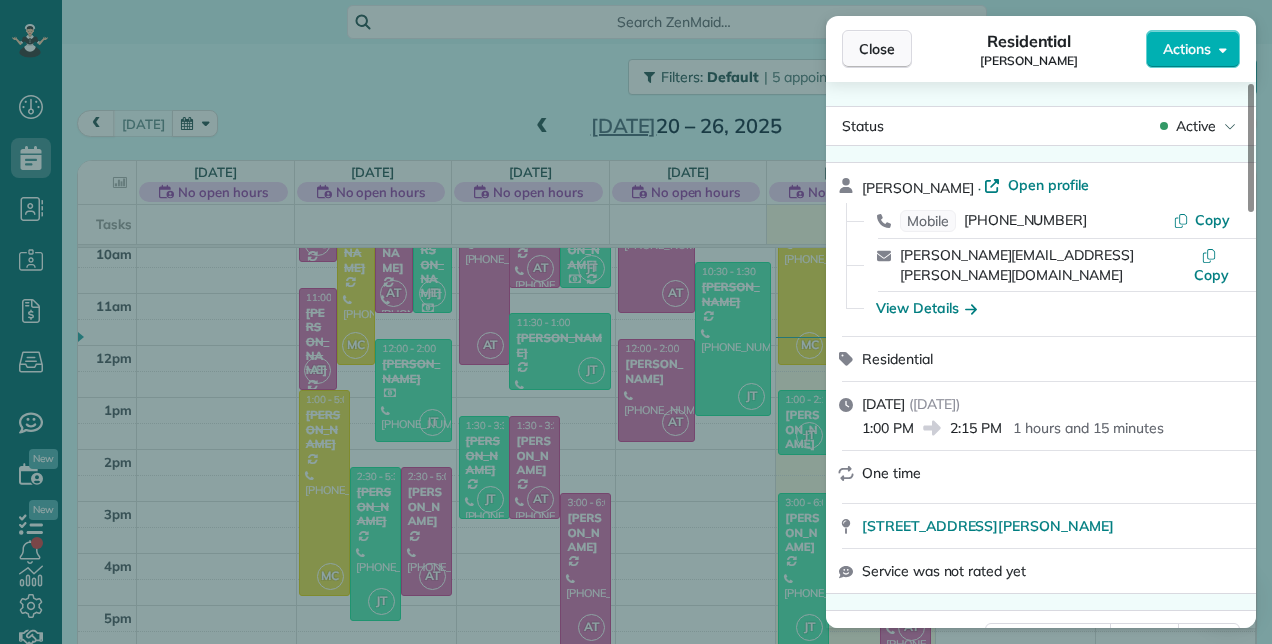 click on "Close" at bounding box center [877, 49] 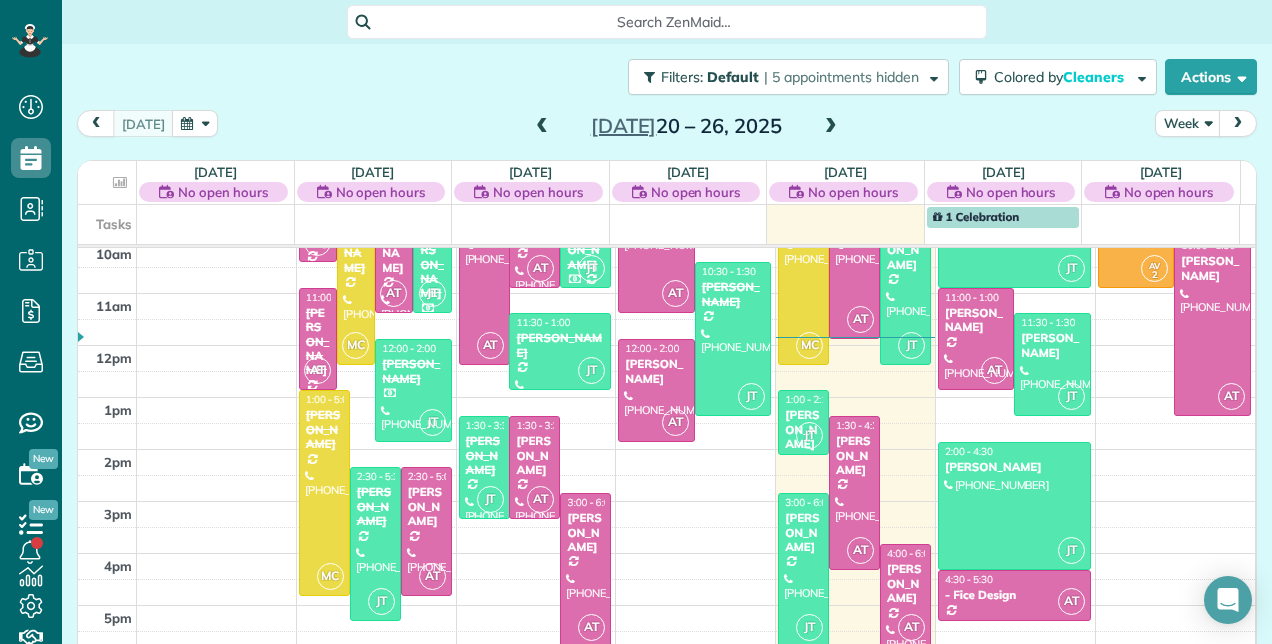 click at bounding box center (831, 127) 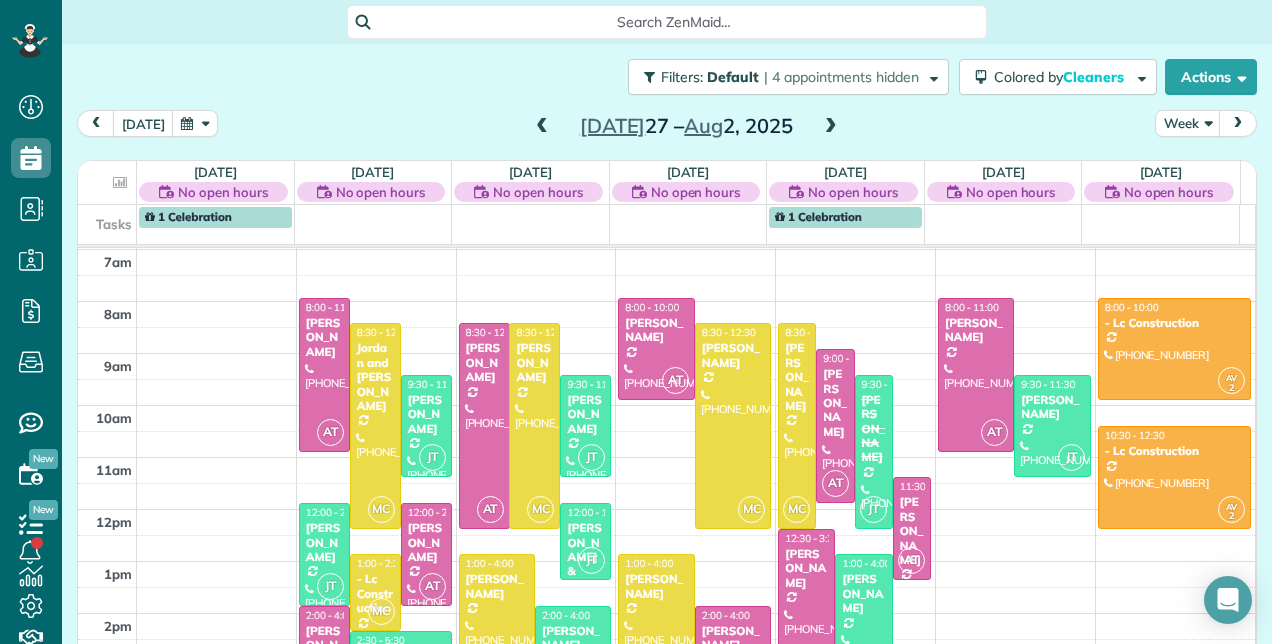 click at bounding box center (542, 127) 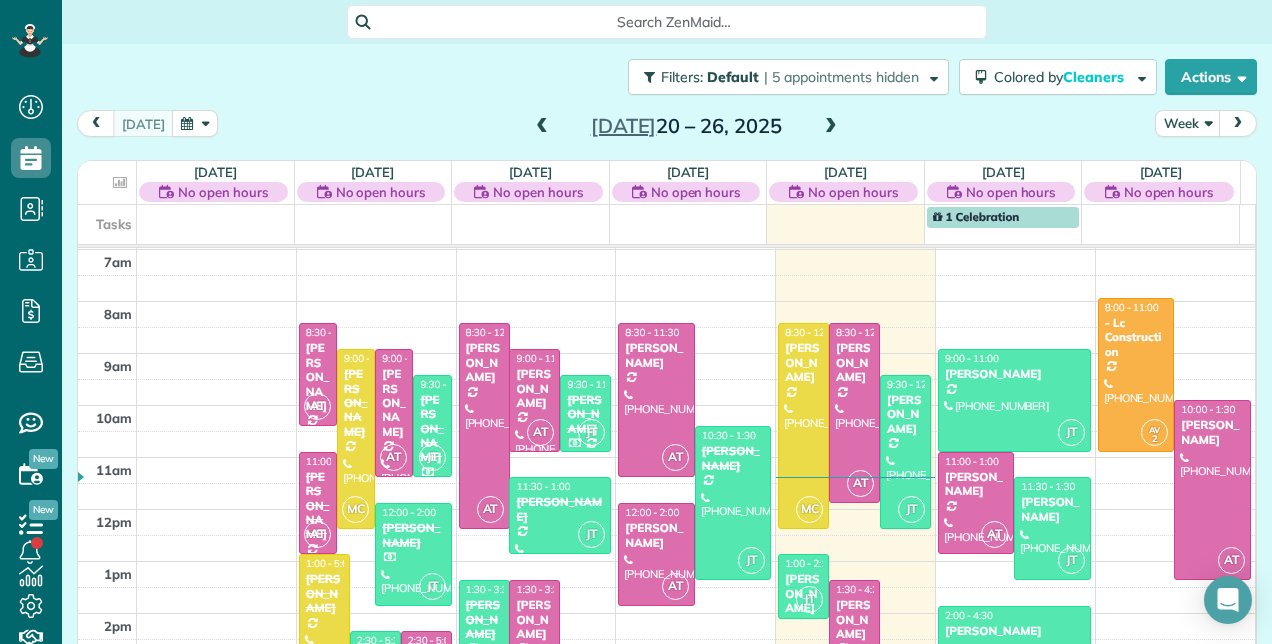 click at bounding box center (831, 127) 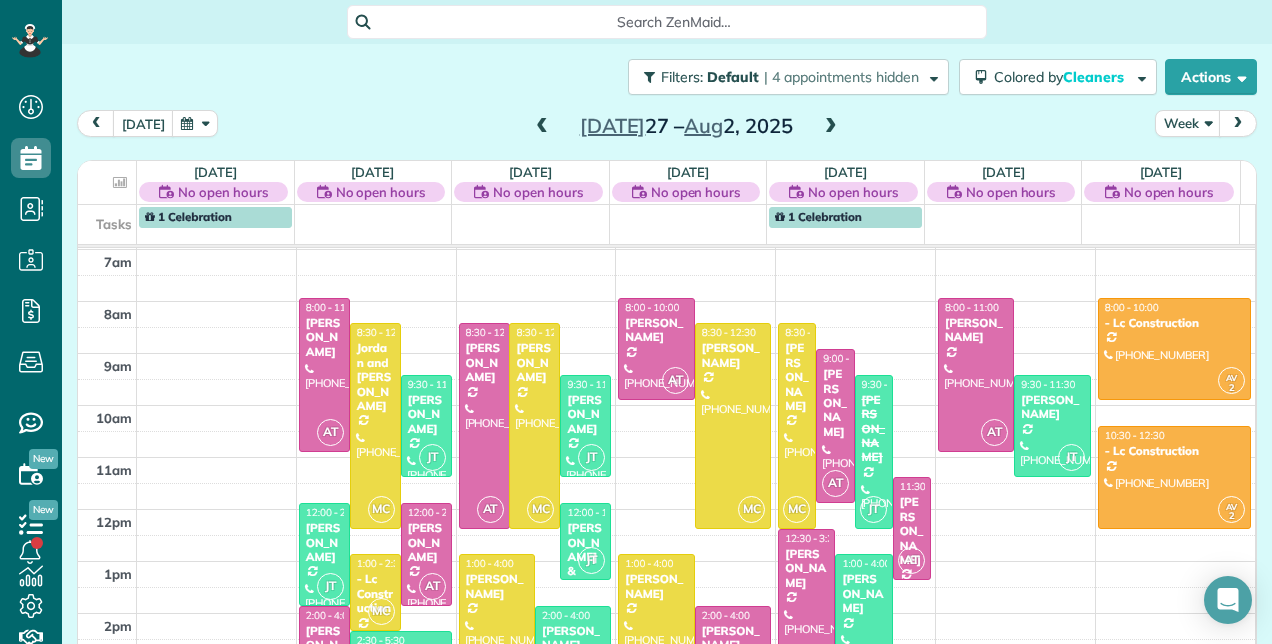 click at bounding box center [542, 127] 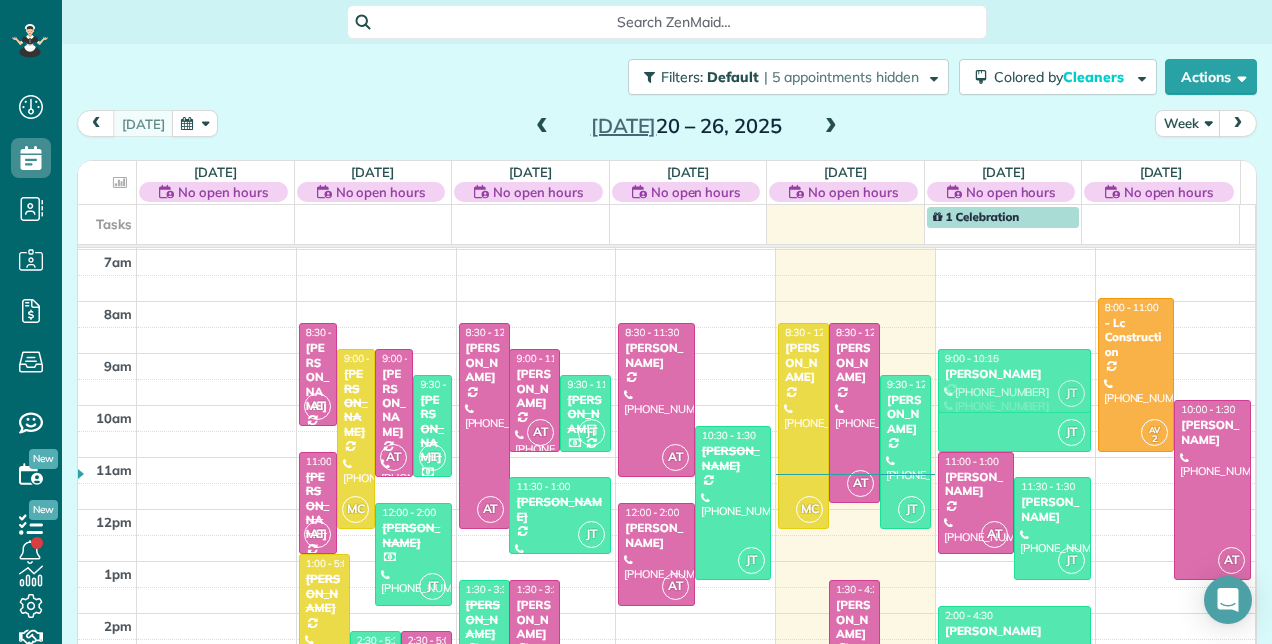 drag, startPoint x: 786, startPoint y: 570, endPoint x: 990, endPoint y: 360, distance: 292.77295 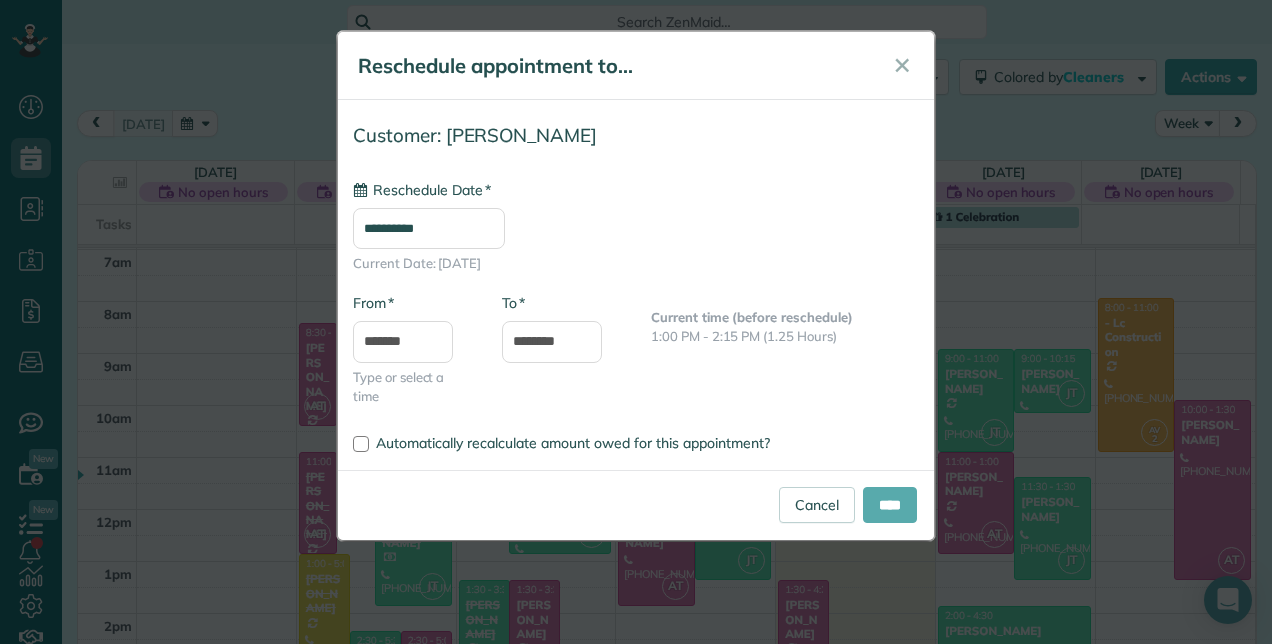 type on "**********" 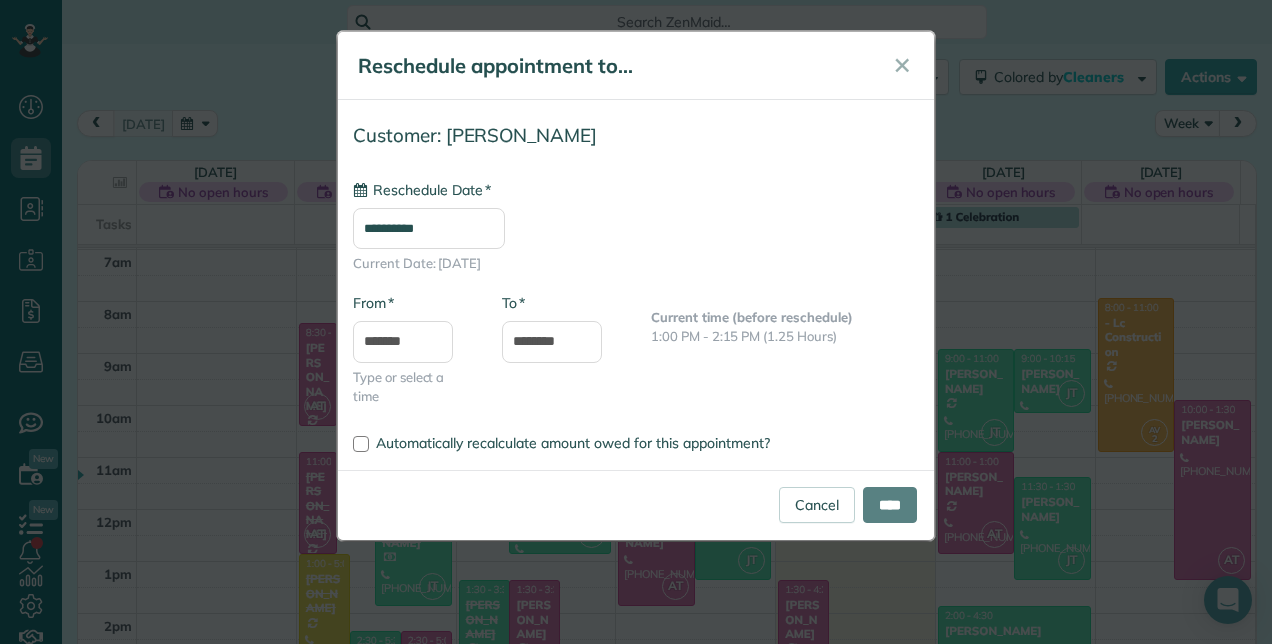click on "****" at bounding box center (890, 505) 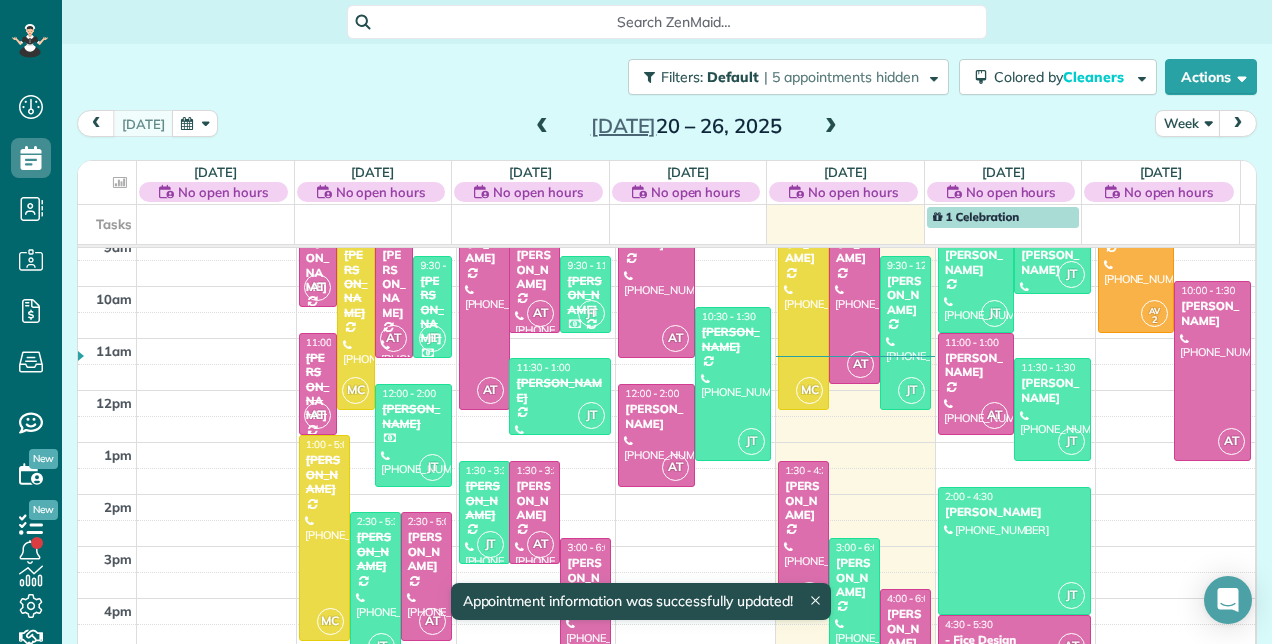 scroll, scrollTop: 448, scrollLeft: 0, axis: vertical 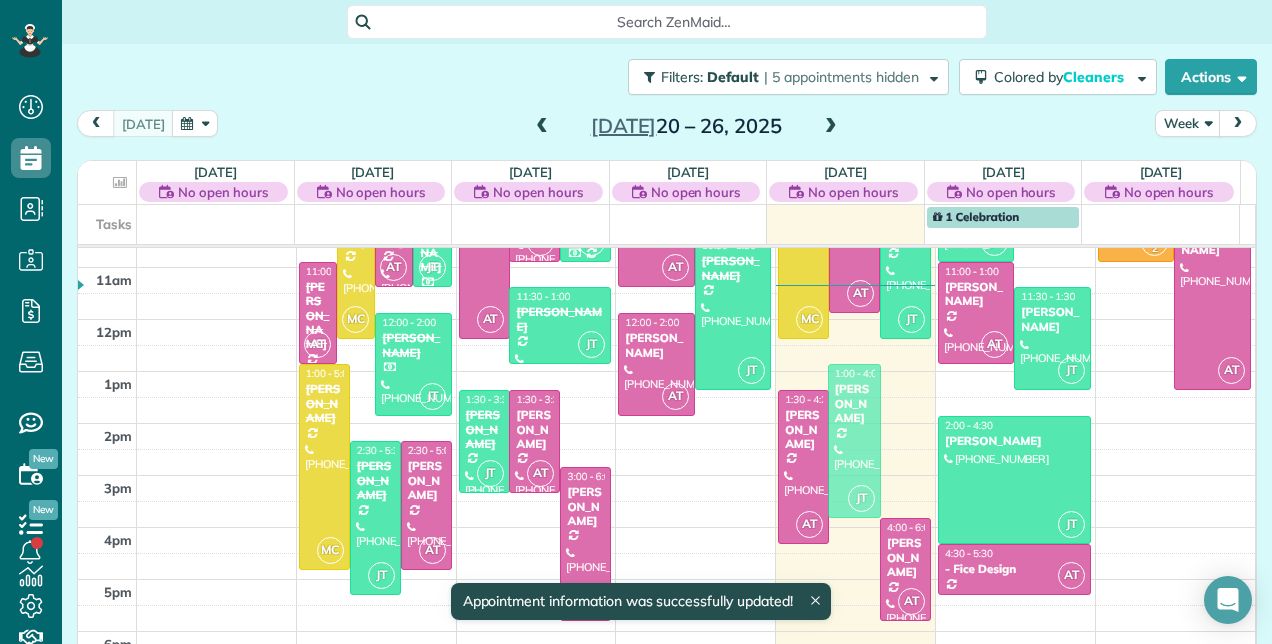 drag, startPoint x: 824, startPoint y: 508, endPoint x: 832, endPoint y: 411, distance: 97.32934 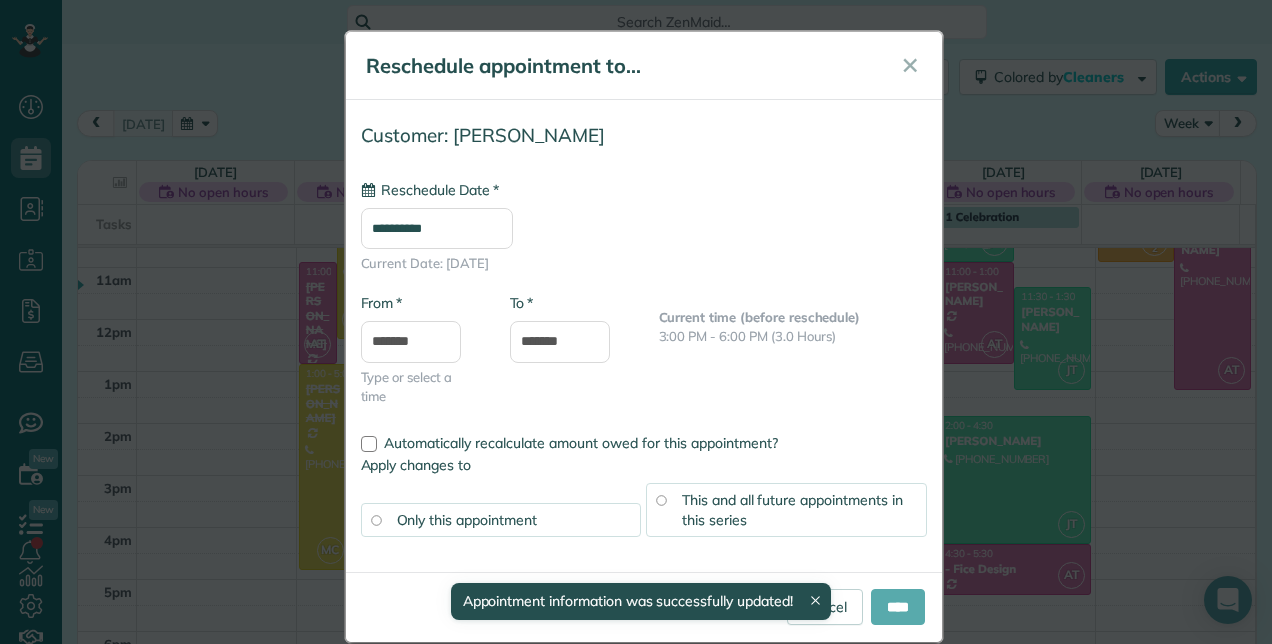 type on "**********" 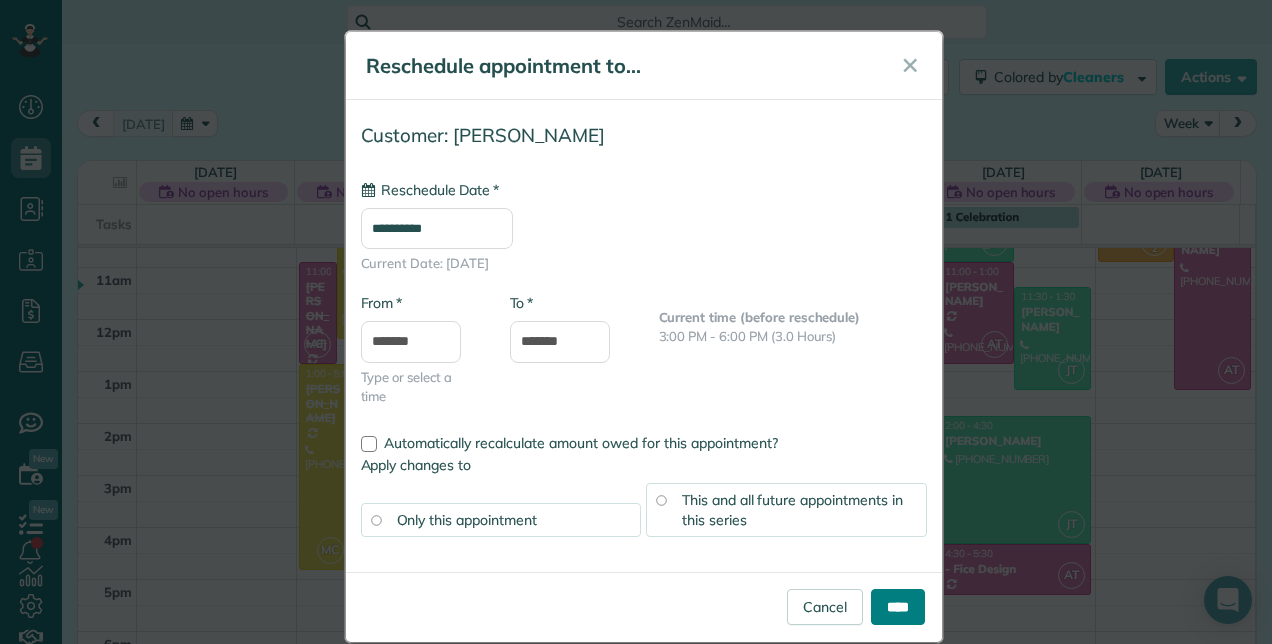 click on "****" at bounding box center [898, 607] 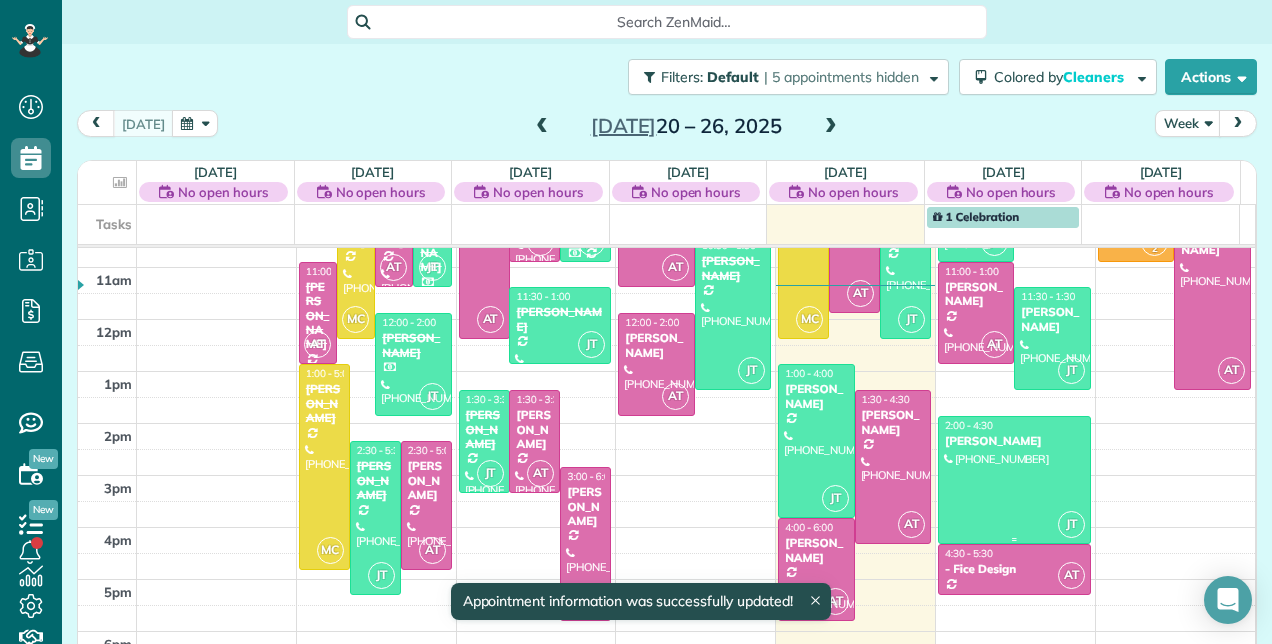 scroll, scrollTop: 248, scrollLeft: 0, axis: vertical 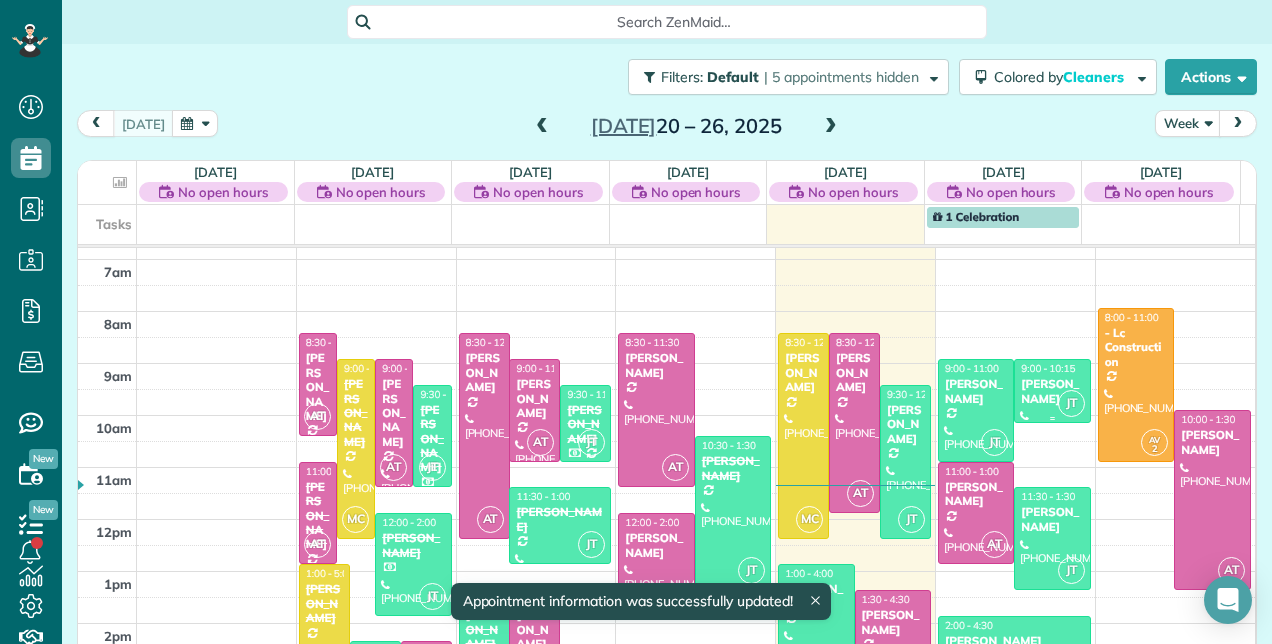 click on "[PERSON_NAME]" at bounding box center [1052, 391] 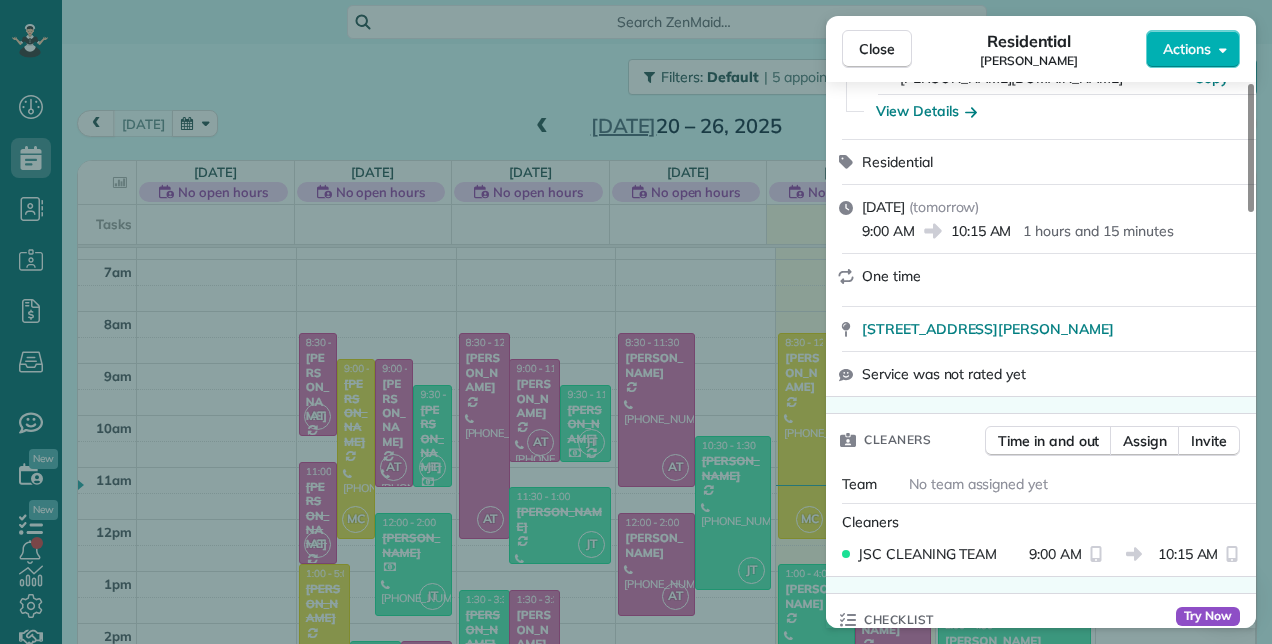 scroll, scrollTop: 200, scrollLeft: 0, axis: vertical 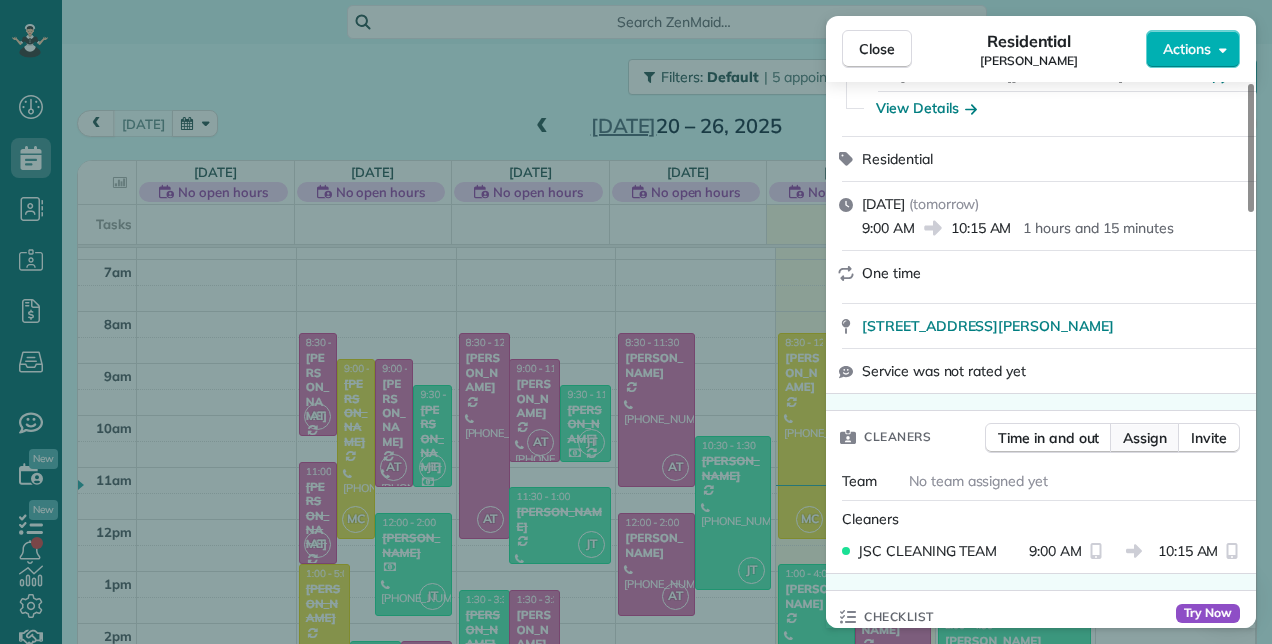 click on "Assign" at bounding box center [1145, 438] 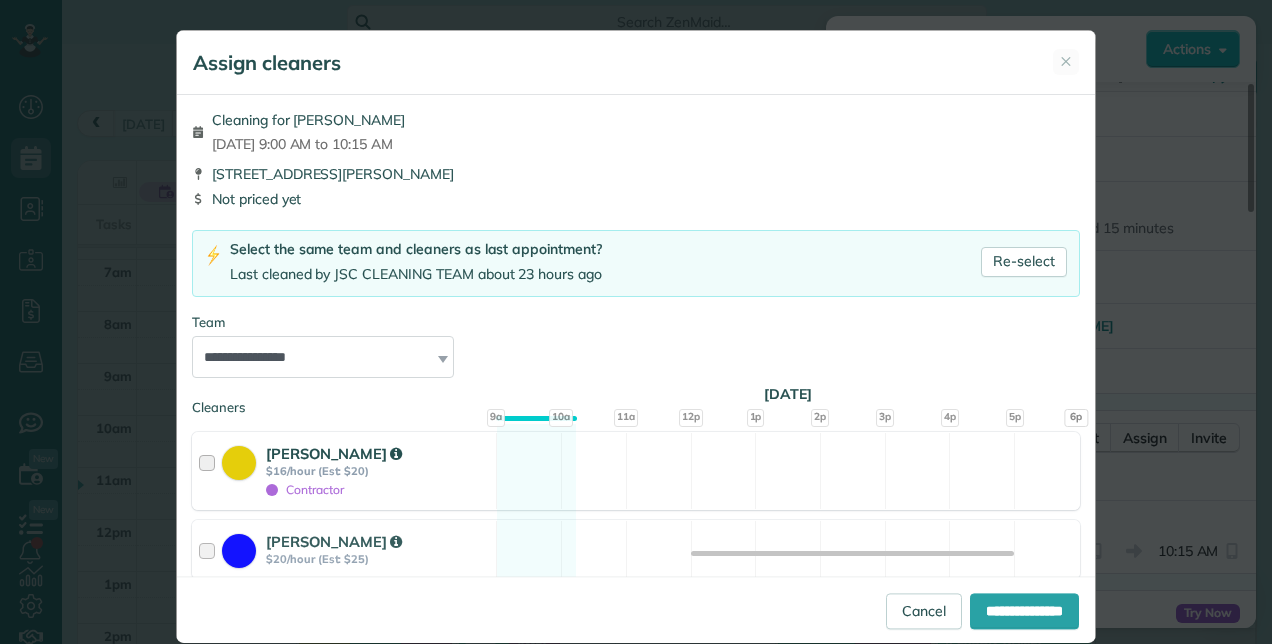 click on "[PERSON_NAME]" at bounding box center (334, 453) 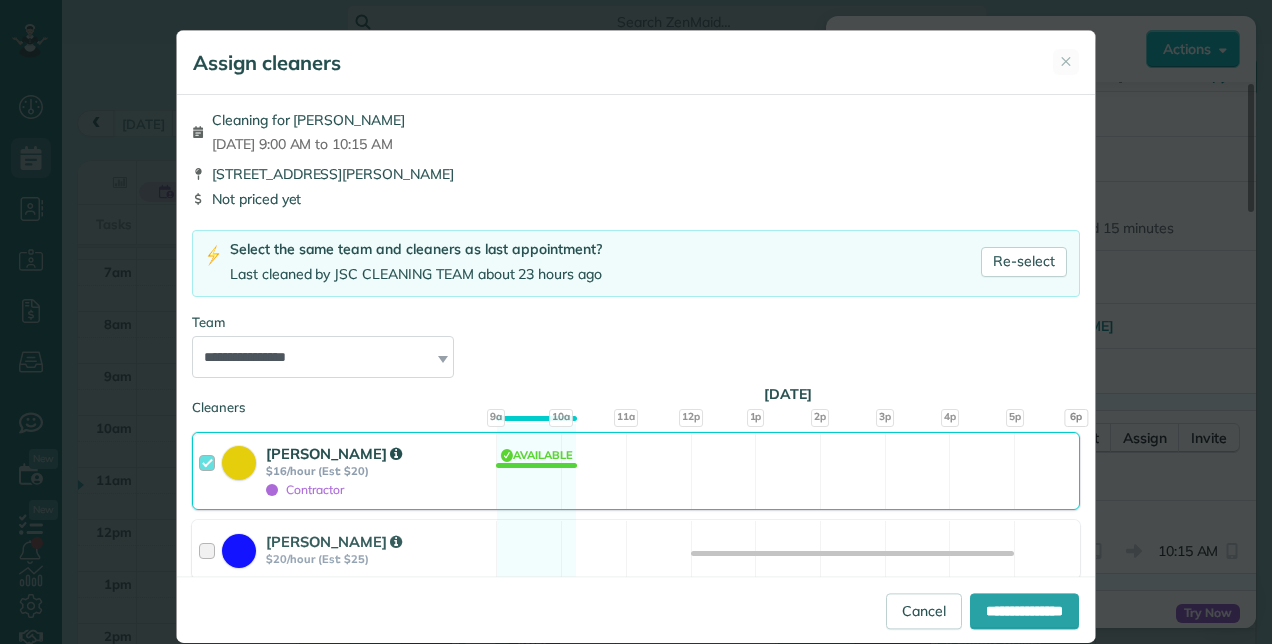 scroll, scrollTop: 400, scrollLeft: 0, axis: vertical 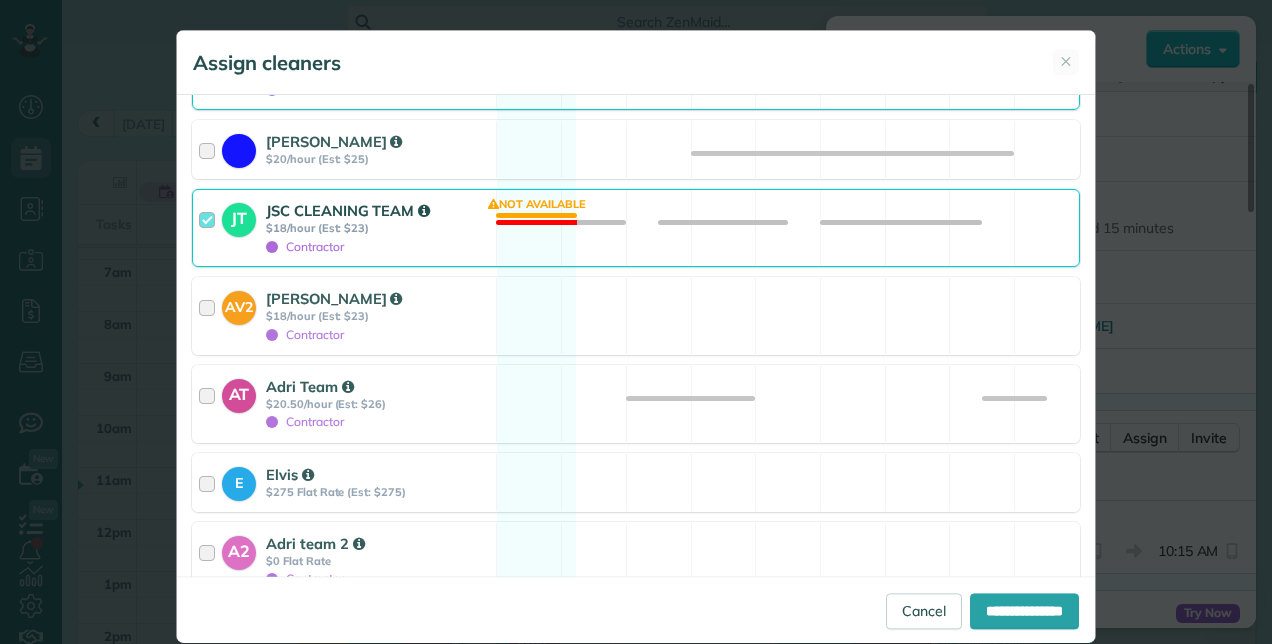 click on "$18/hour (Est: $23)" at bounding box center [378, 228] 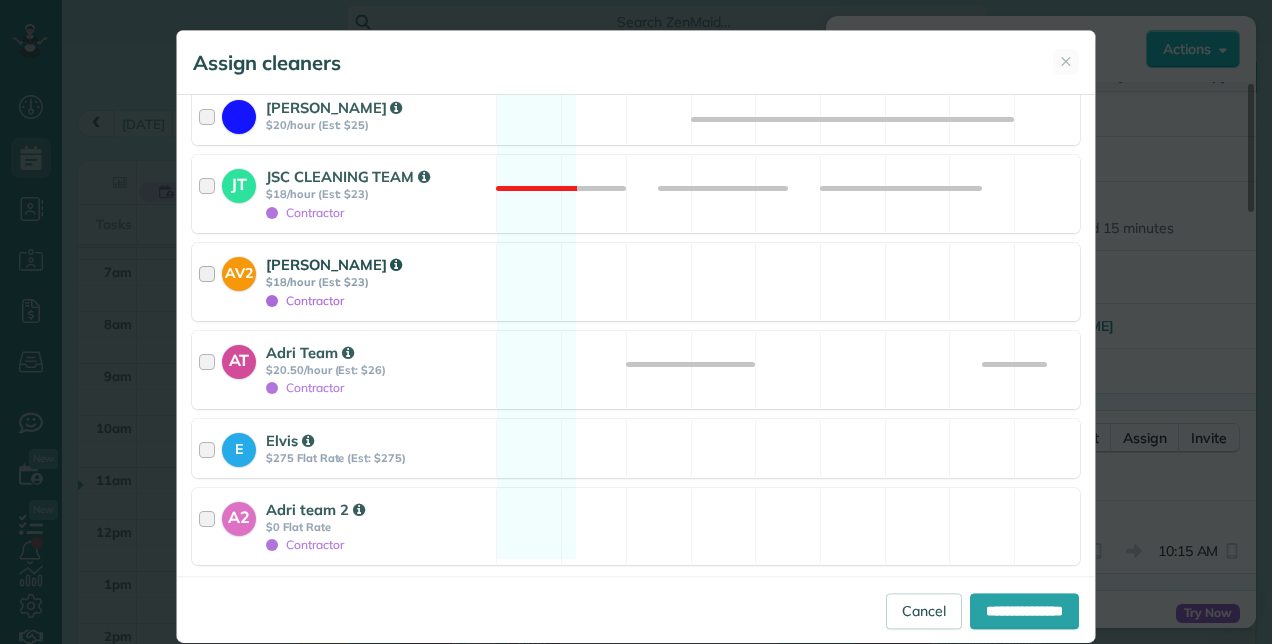 scroll, scrollTop: 464, scrollLeft: 0, axis: vertical 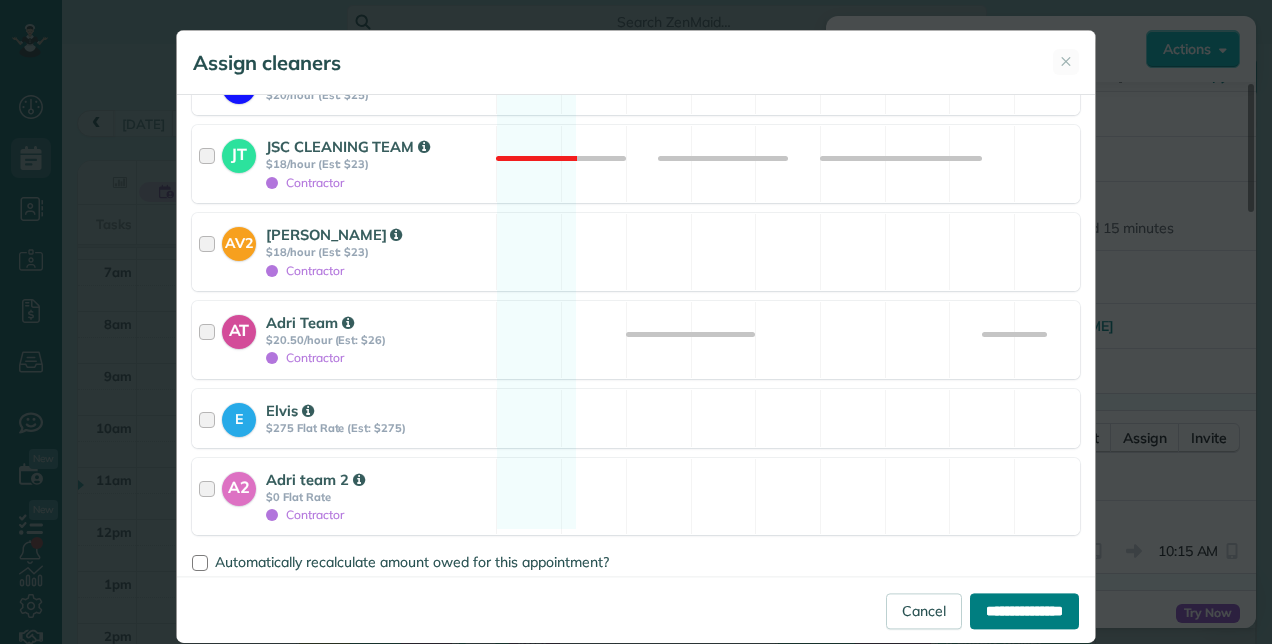 click on "**********" at bounding box center [1024, 611] 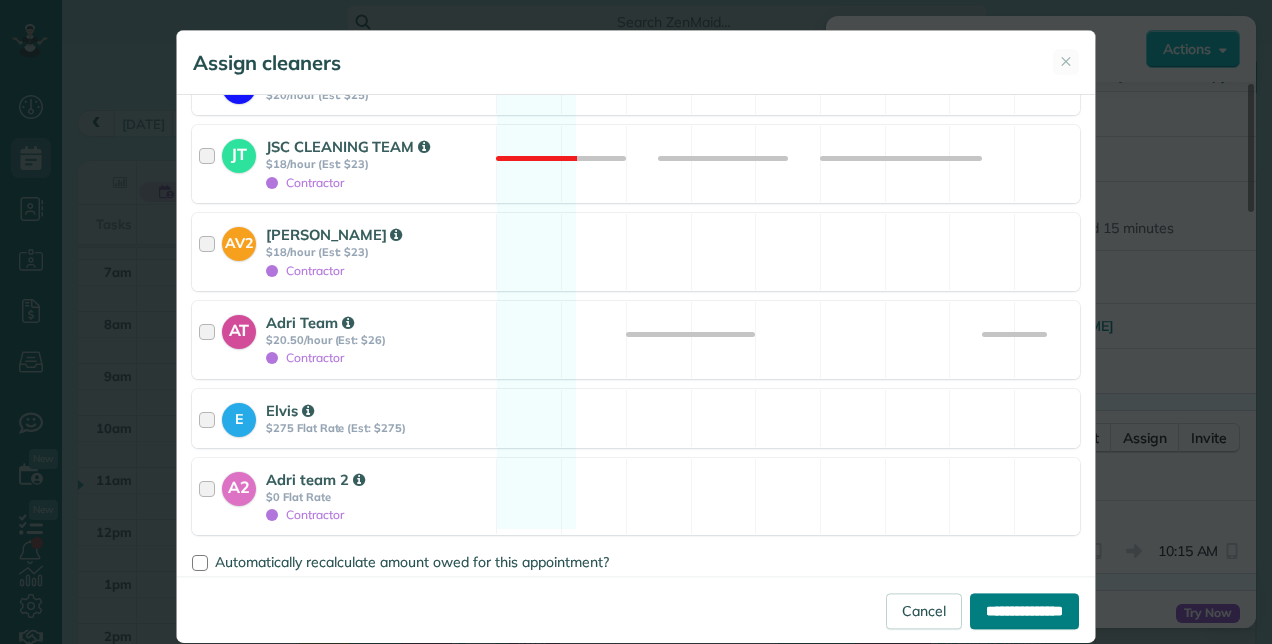type on "**********" 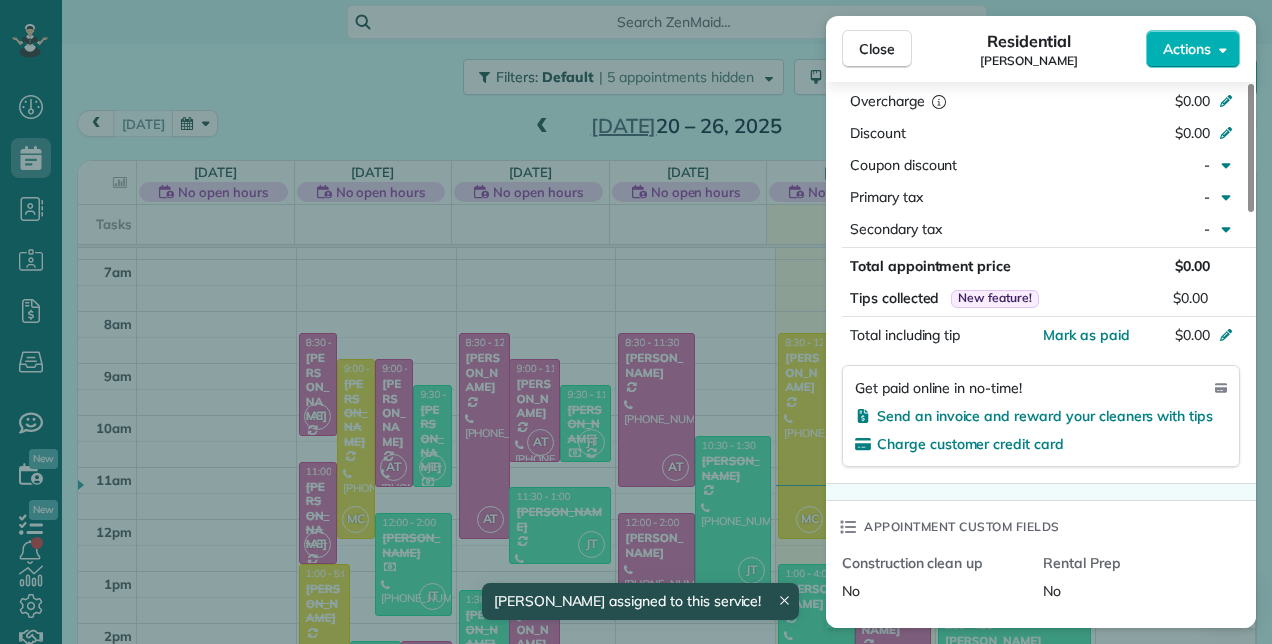 scroll, scrollTop: 1000, scrollLeft: 0, axis: vertical 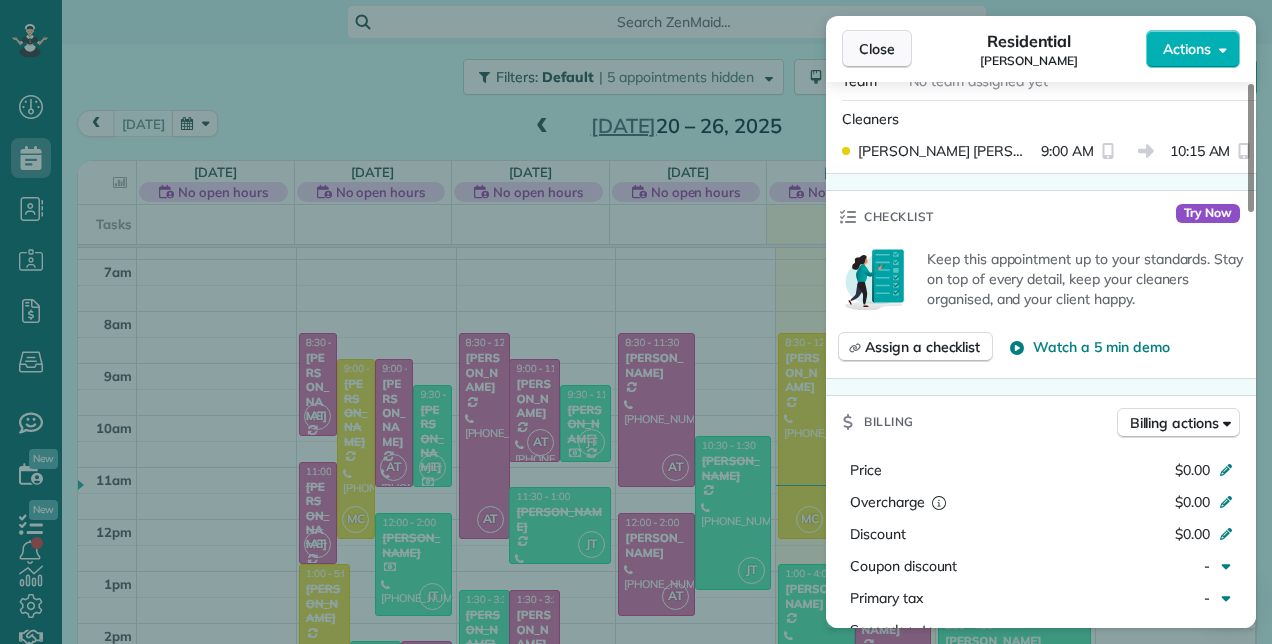 click on "Close" at bounding box center [877, 49] 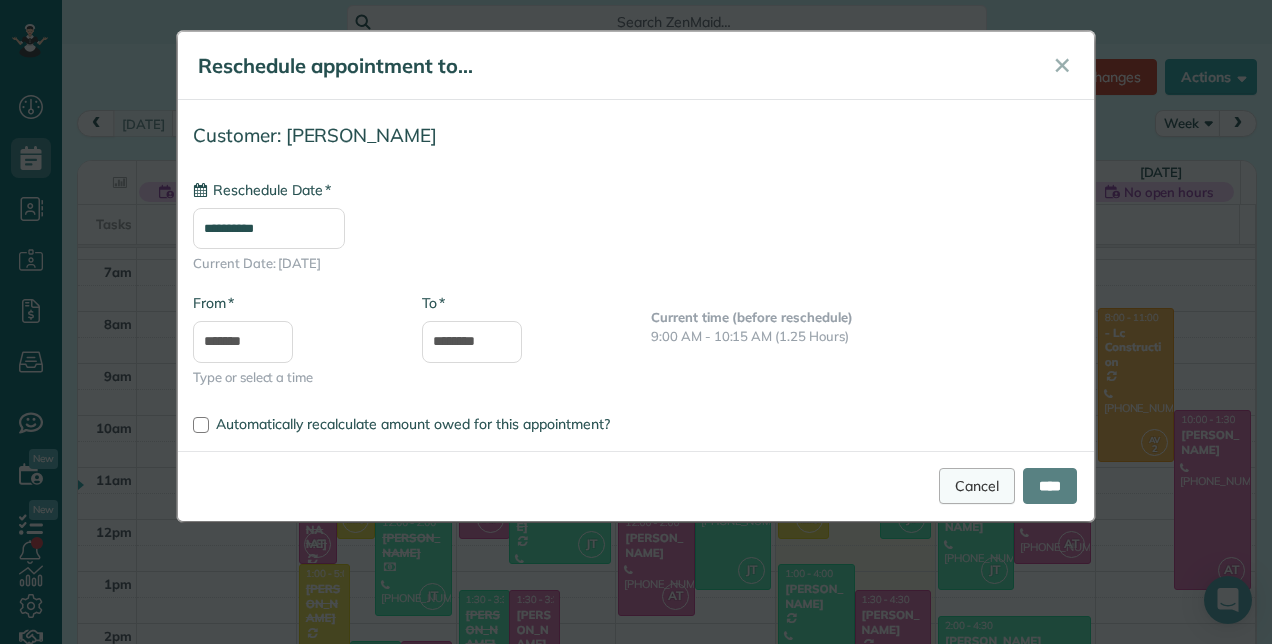 type on "**********" 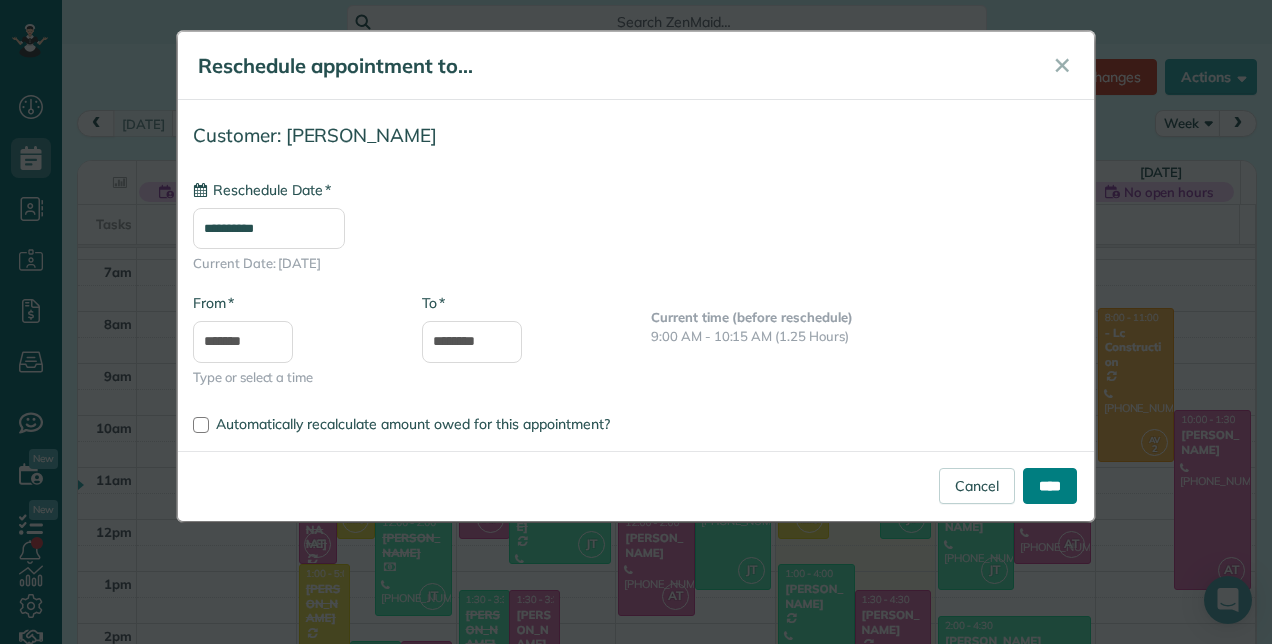 drag, startPoint x: 1066, startPoint y: 485, endPoint x: 1046, endPoint y: 498, distance: 23.853722 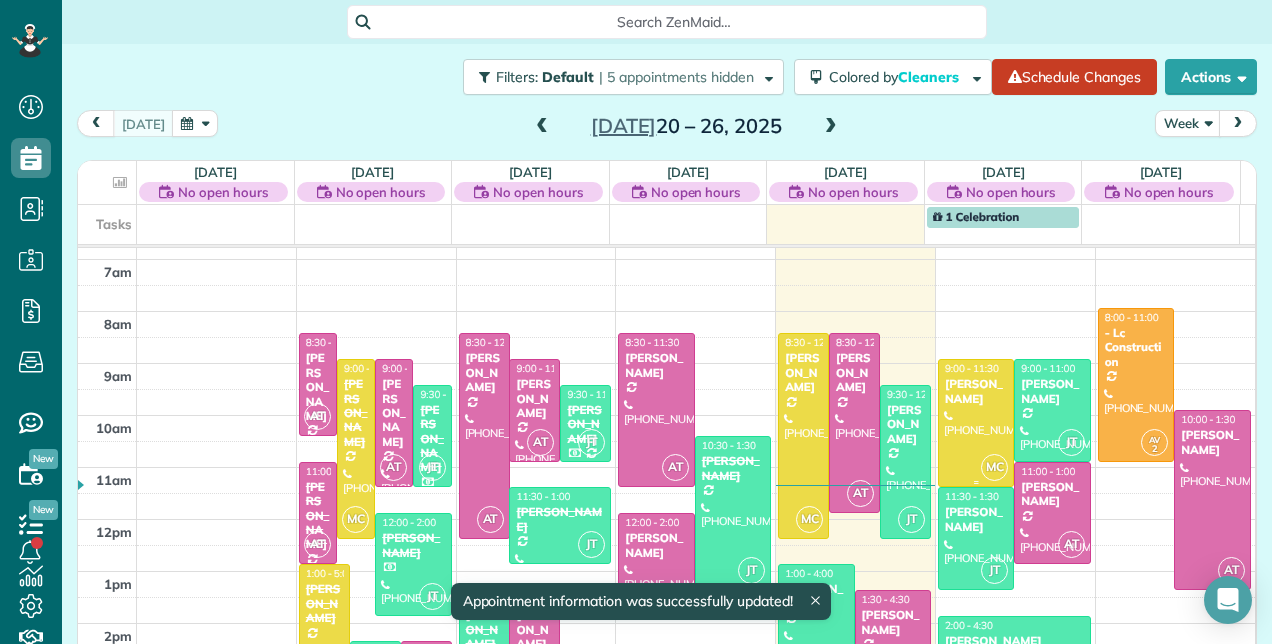 click at bounding box center (976, 423) 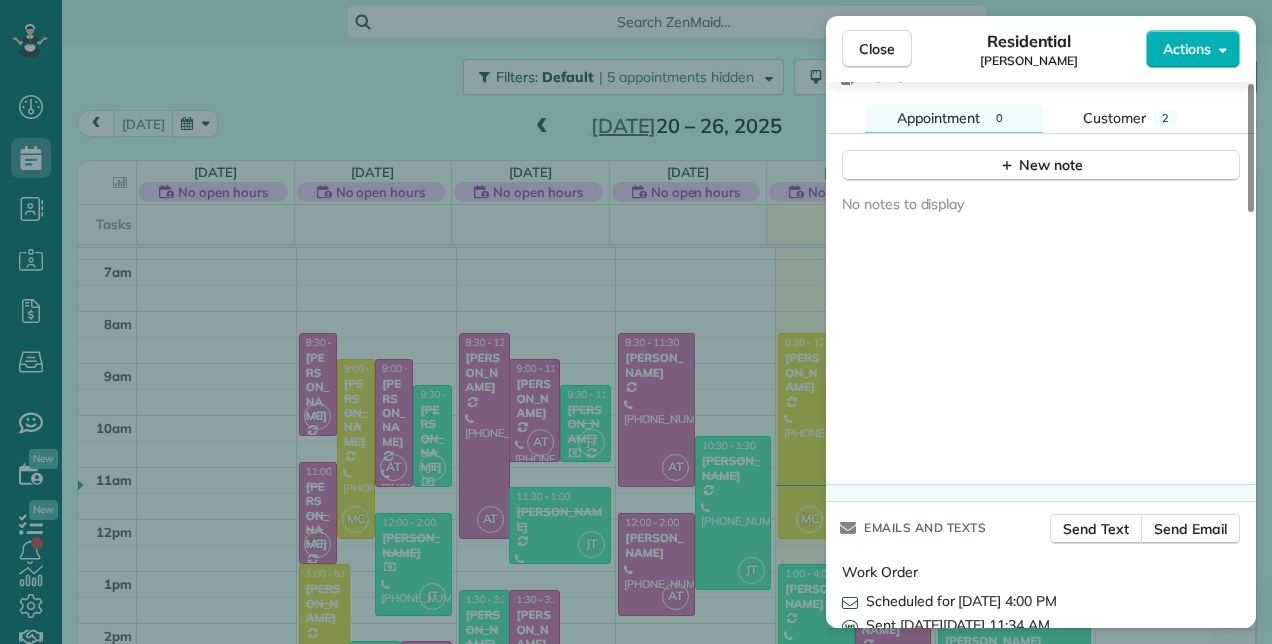 scroll, scrollTop: 1660, scrollLeft: 0, axis: vertical 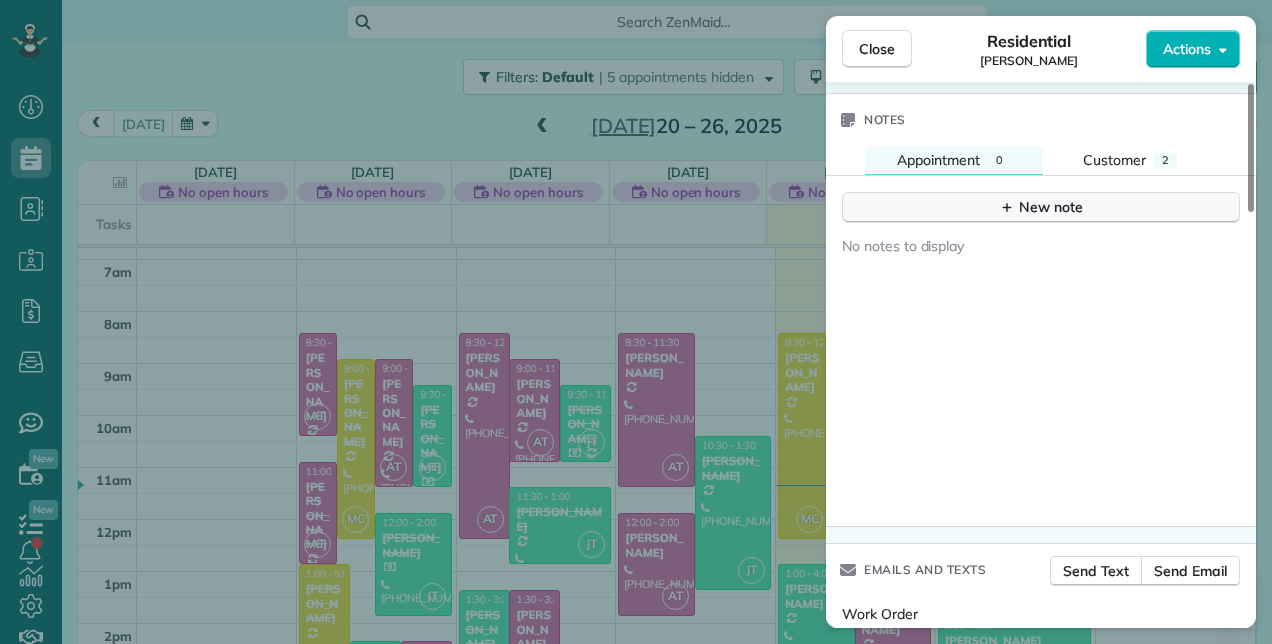 click on "New note" at bounding box center (1041, 207) 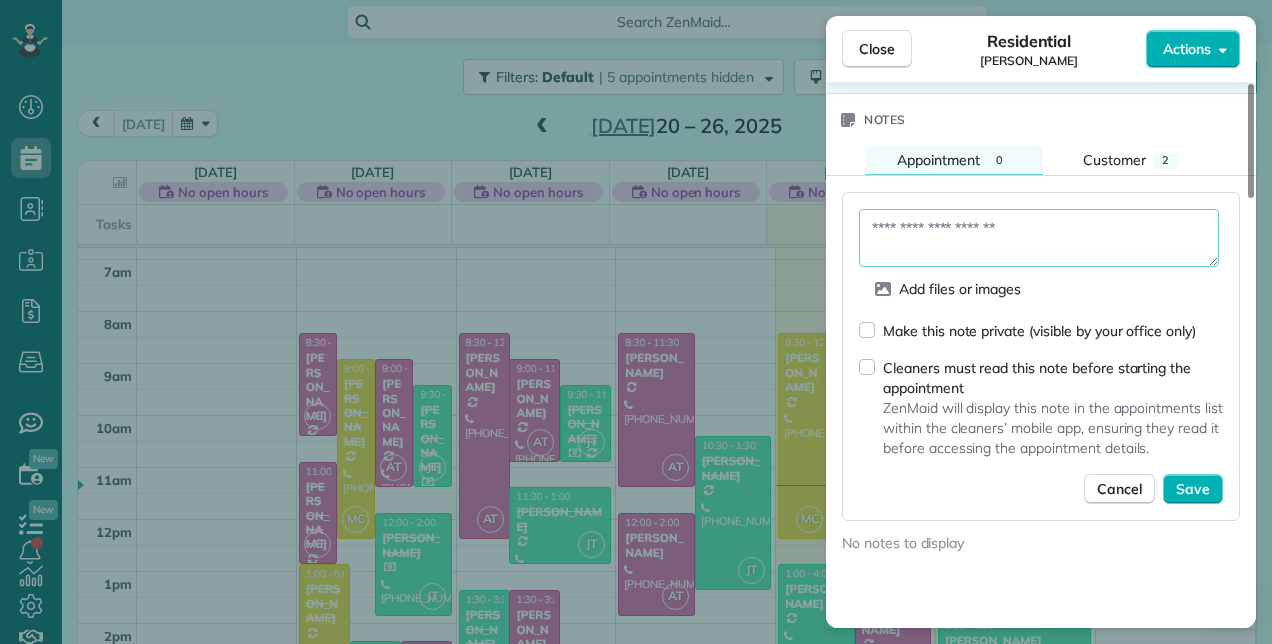 click at bounding box center [1039, 238] 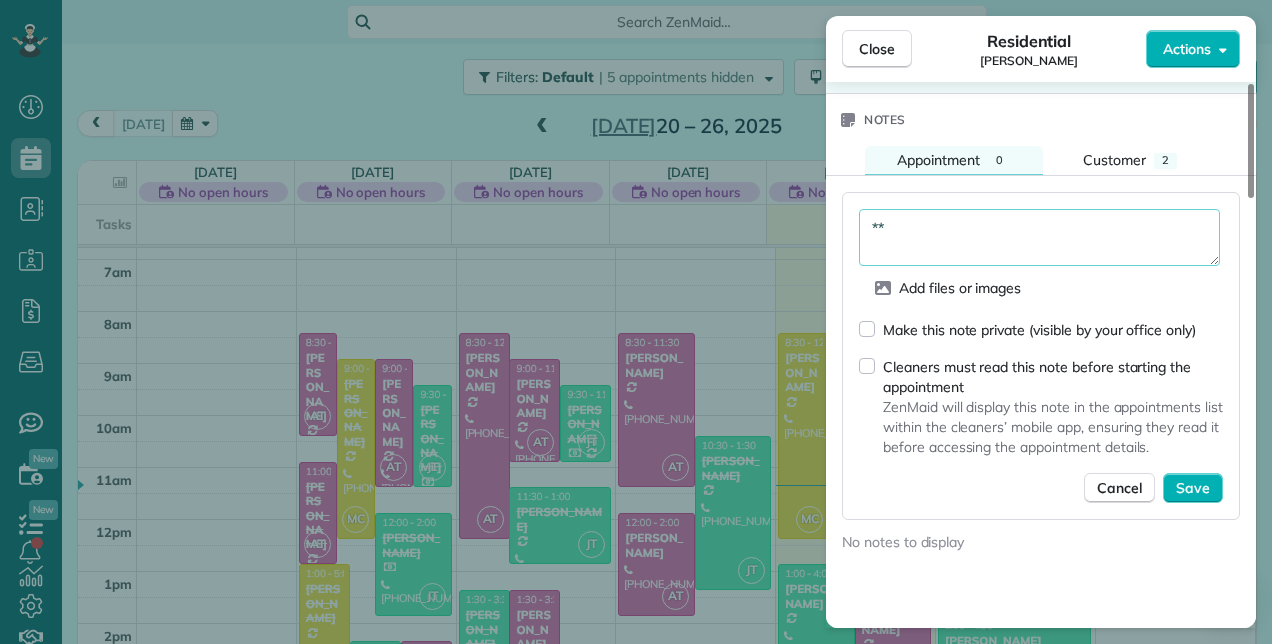 type on "*" 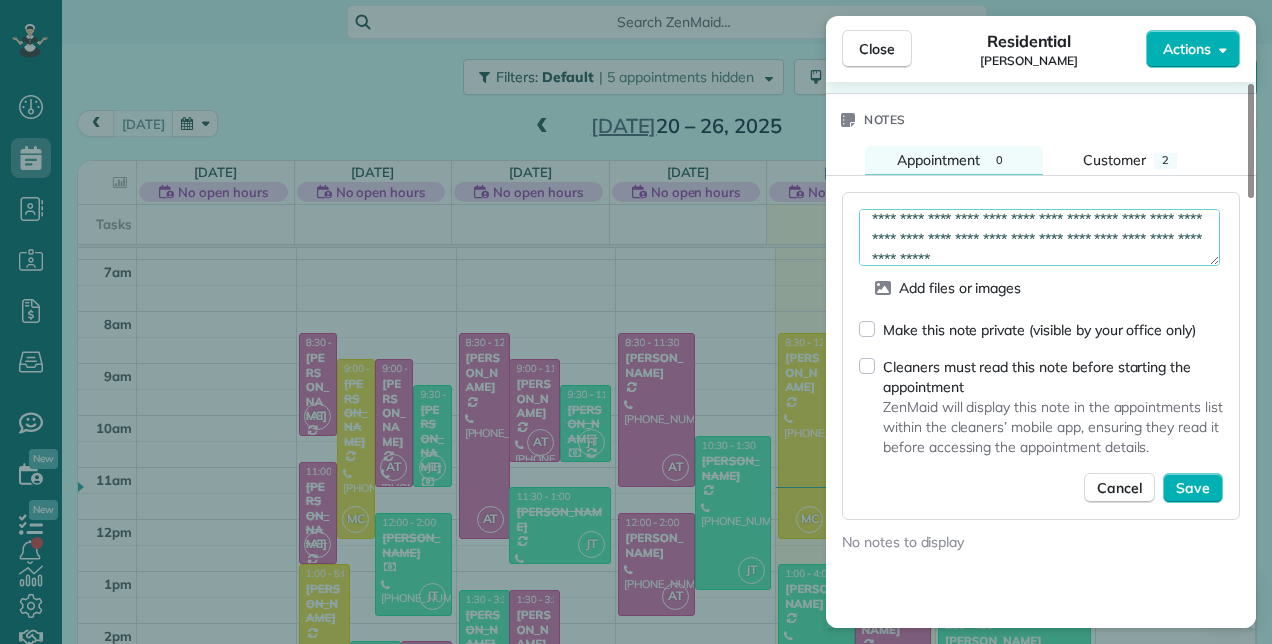 scroll, scrollTop: 10, scrollLeft: 0, axis: vertical 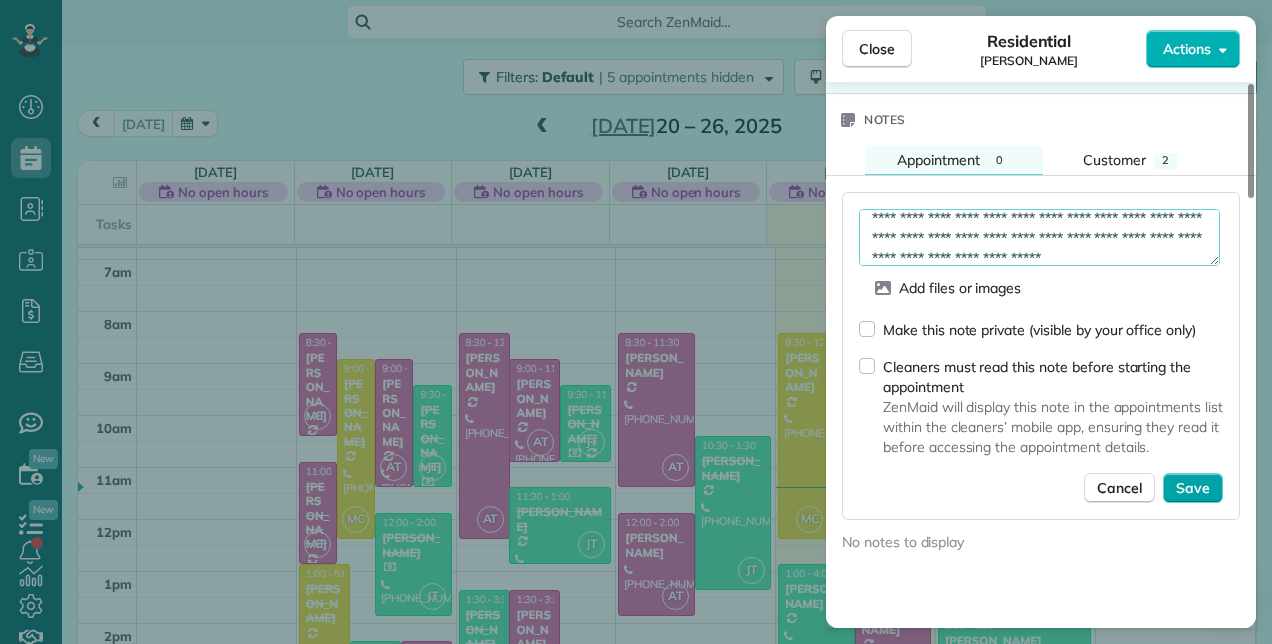 type on "**********" 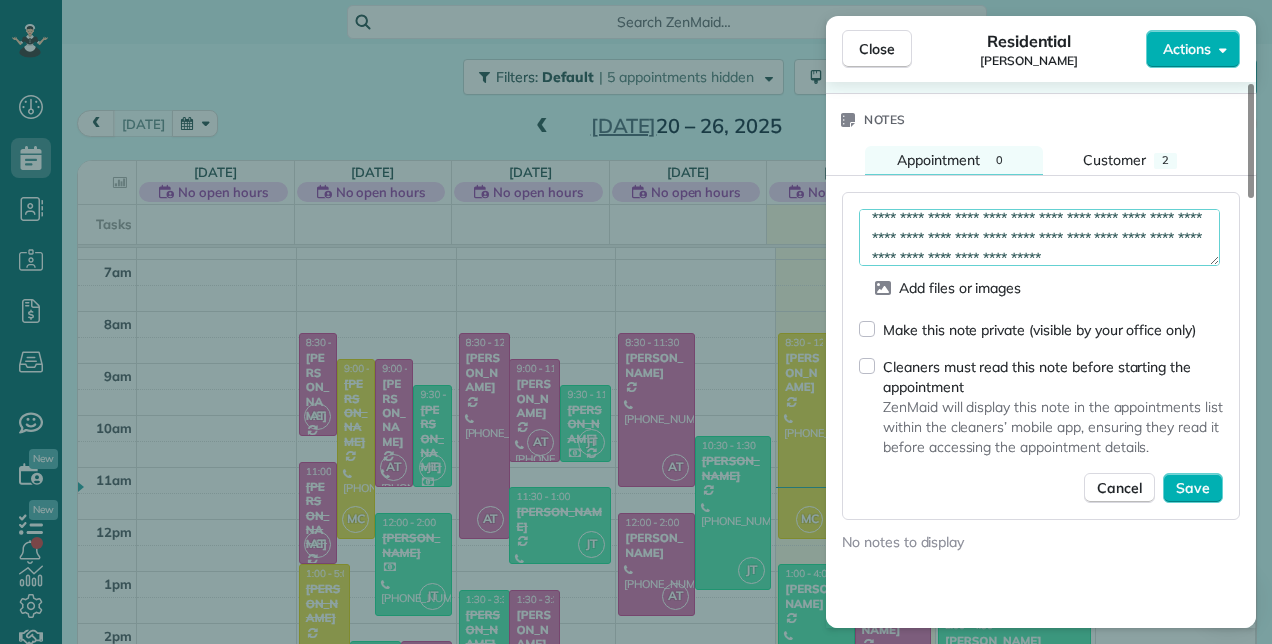 drag, startPoint x: 1207, startPoint y: 461, endPoint x: 954, endPoint y: 362, distance: 271.67996 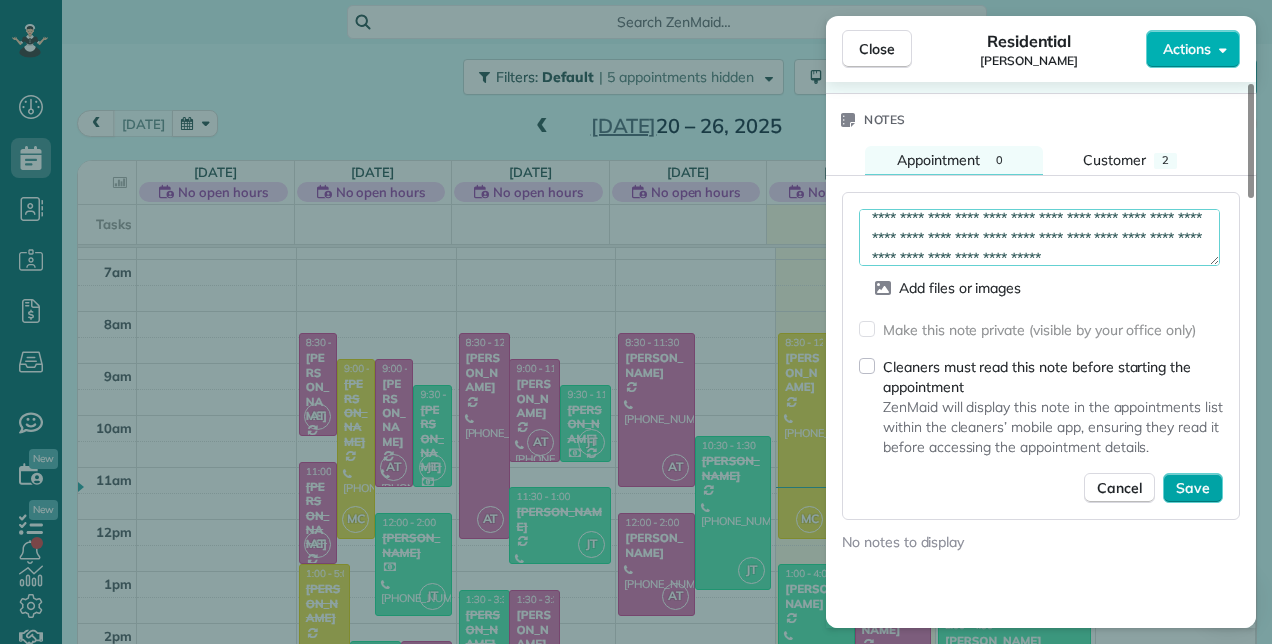 click on "Save" at bounding box center (1193, 488) 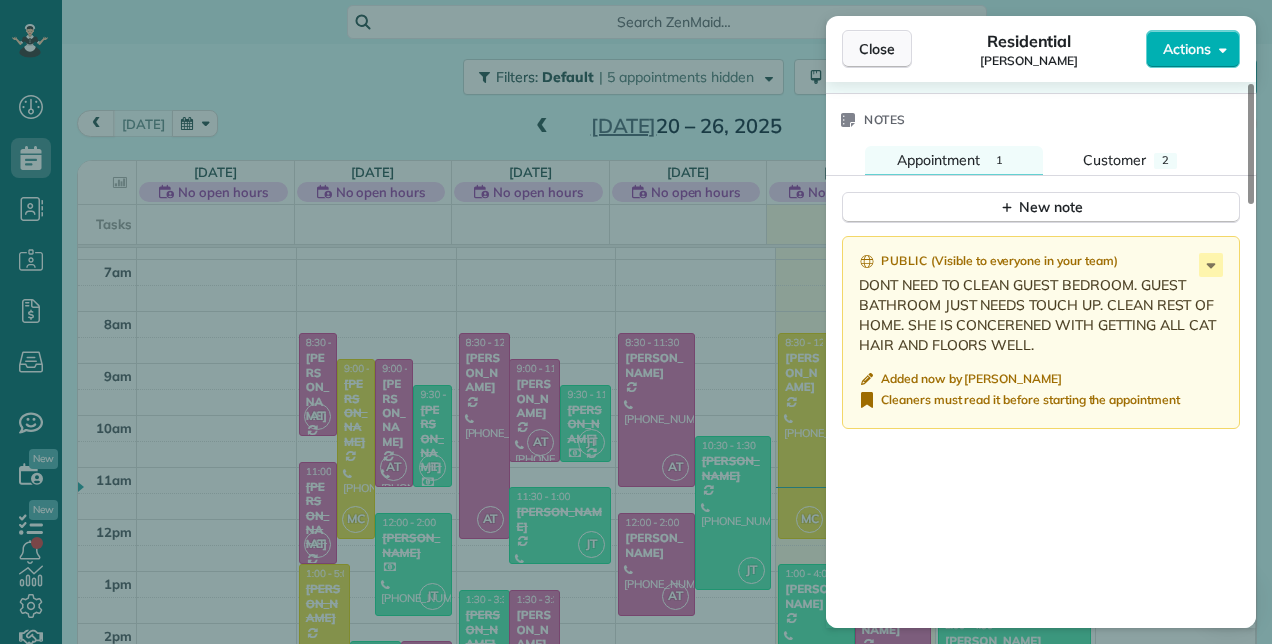 click on "Close" at bounding box center (877, 49) 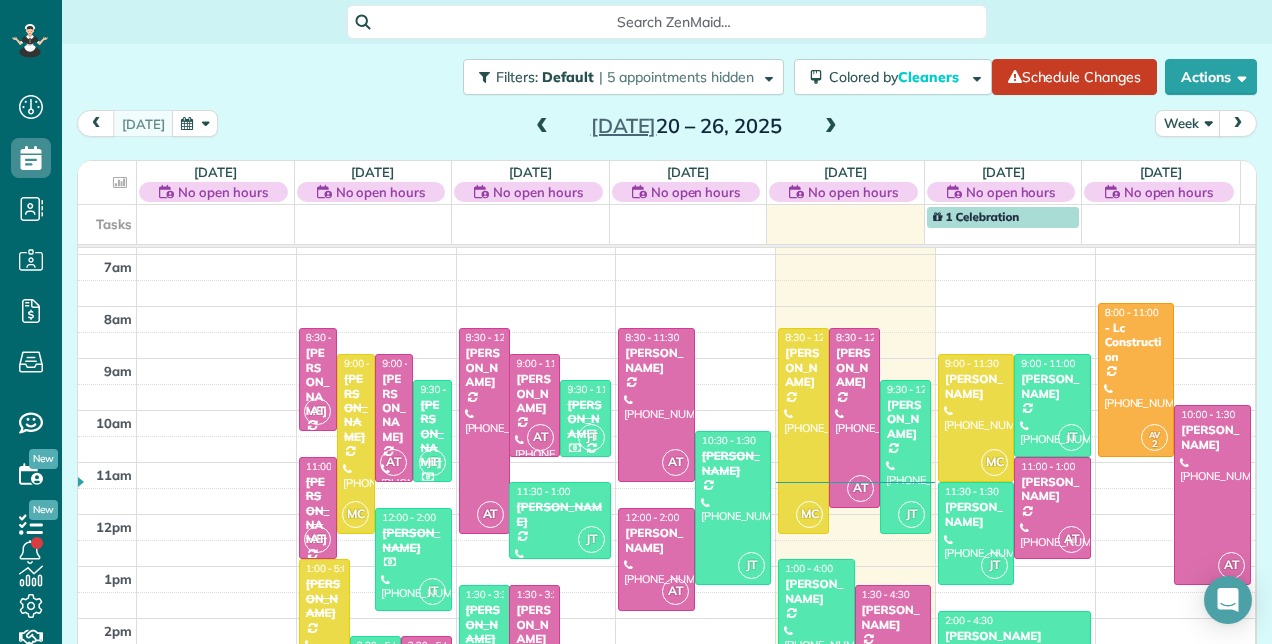 scroll, scrollTop: 248, scrollLeft: 0, axis: vertical 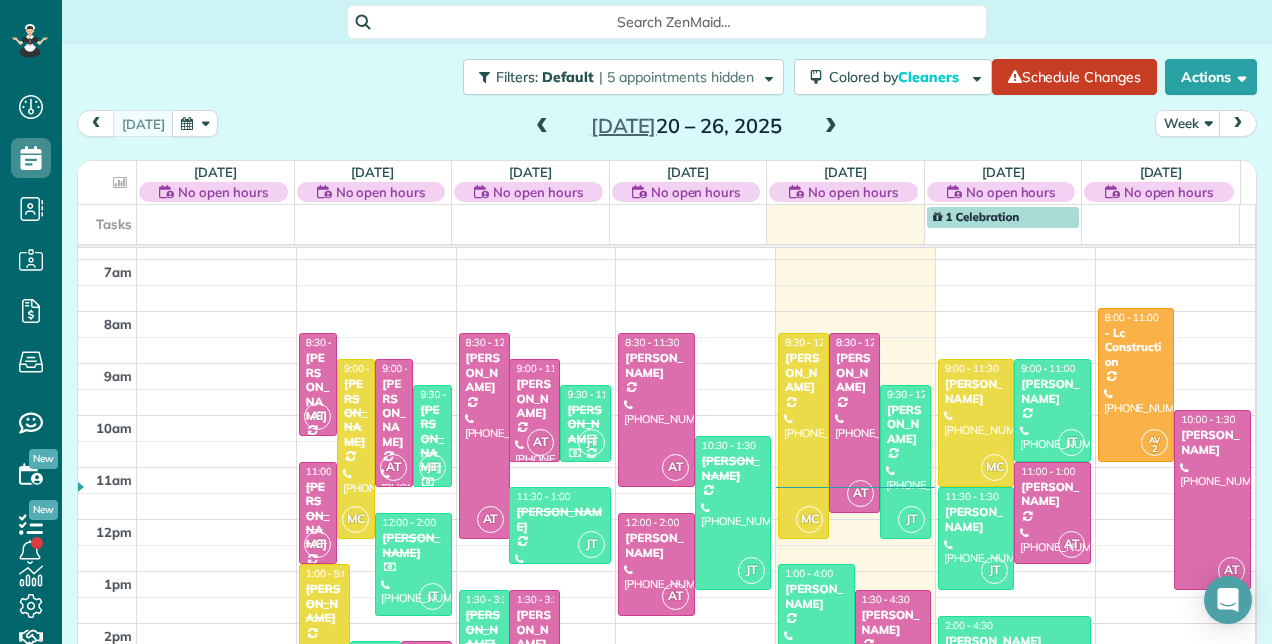 click at bounding box center (831, 127) 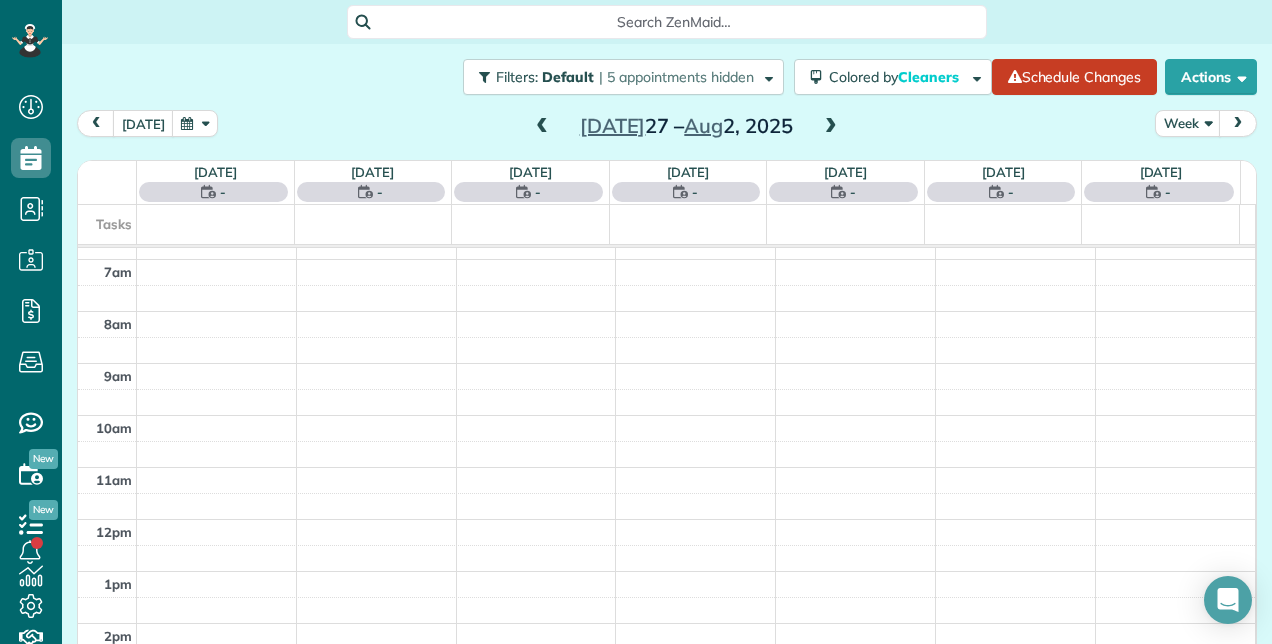 scroll, scrollTop: 258, scrollLeft: 0, axis: vertical 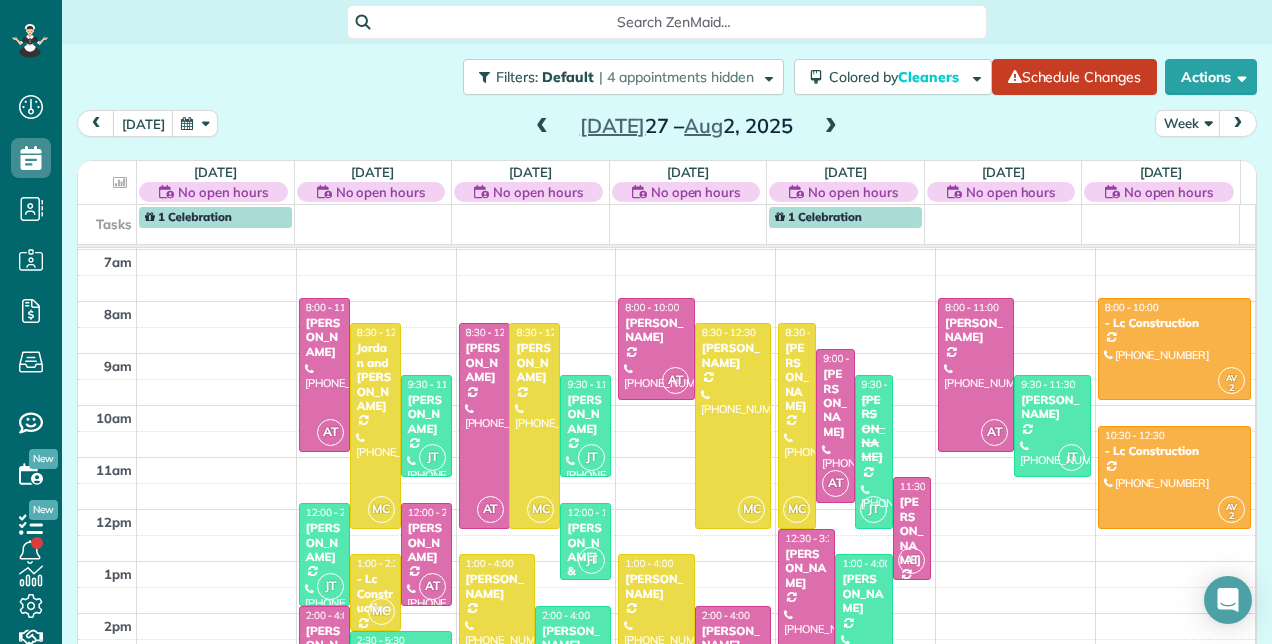 click at bounding box center (831, 127) 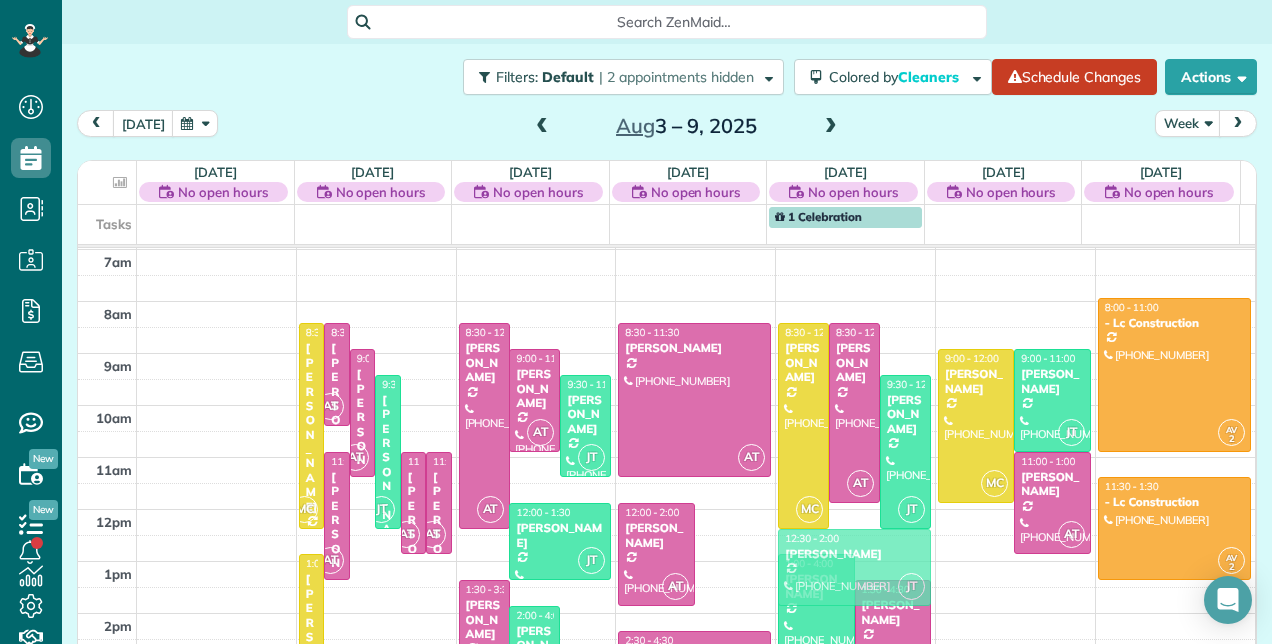 drag, startPoint x: 706, startPoint y: 527, endPoint x: 868, endPoint y: 559, distance: 165.13025 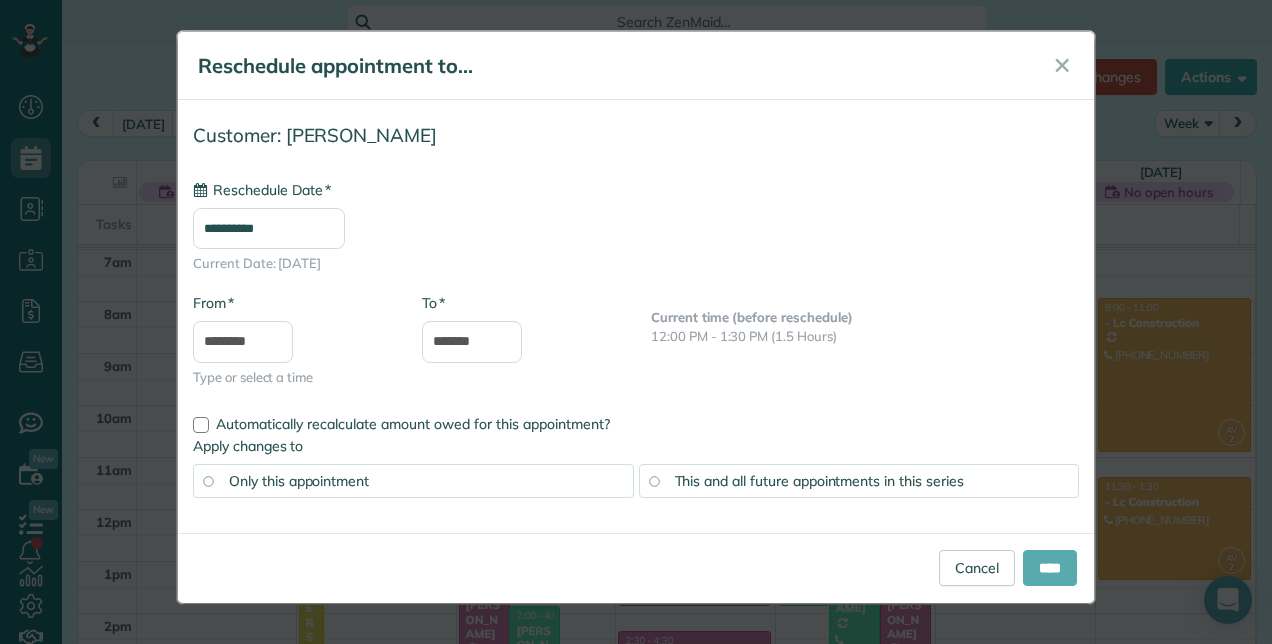 type on "**********" 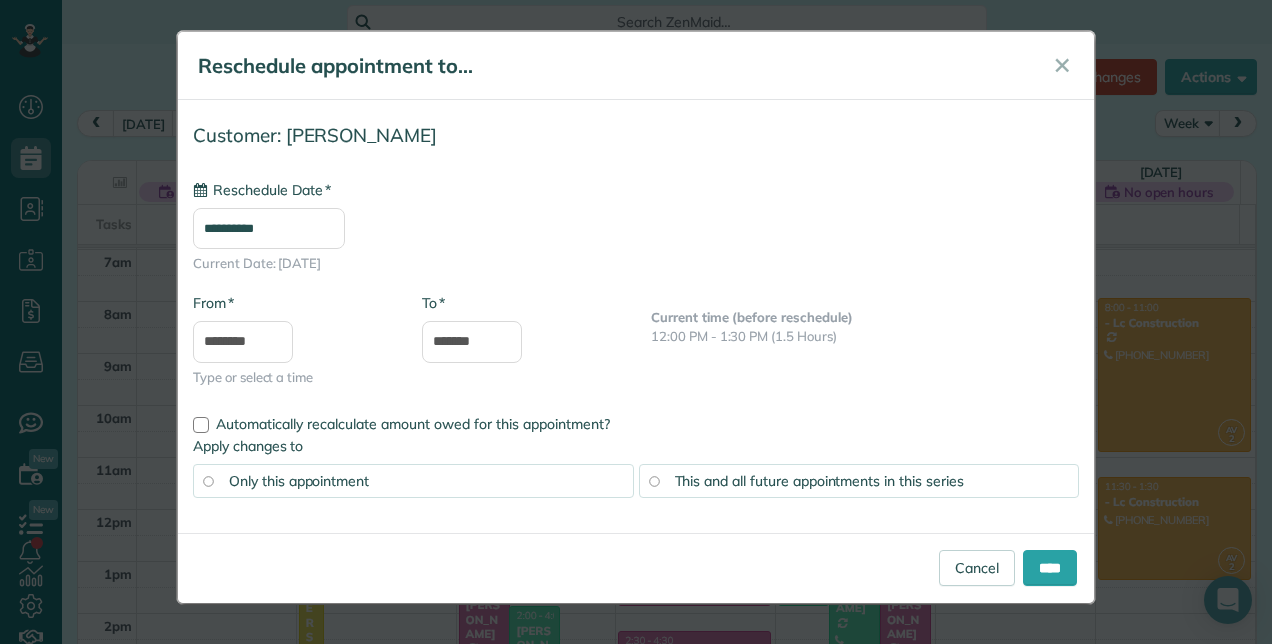 click on "This and all future appointments in this series" at bounding box center [819, 481] 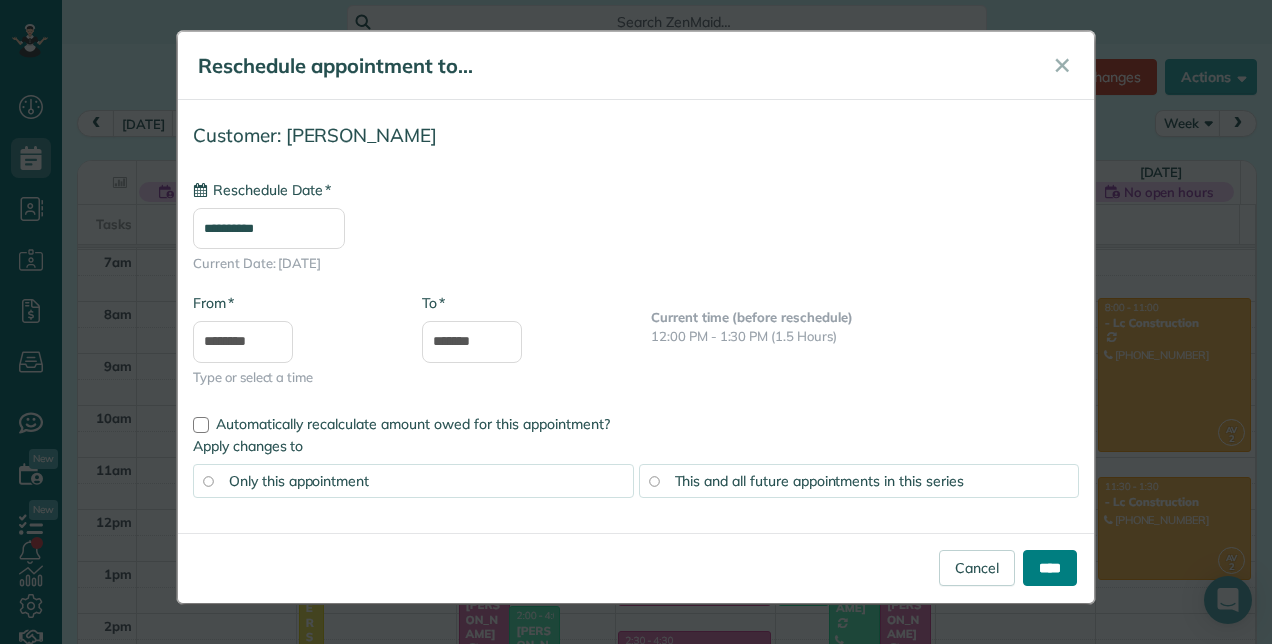 click on "****" at bounding box center [1050, 568] 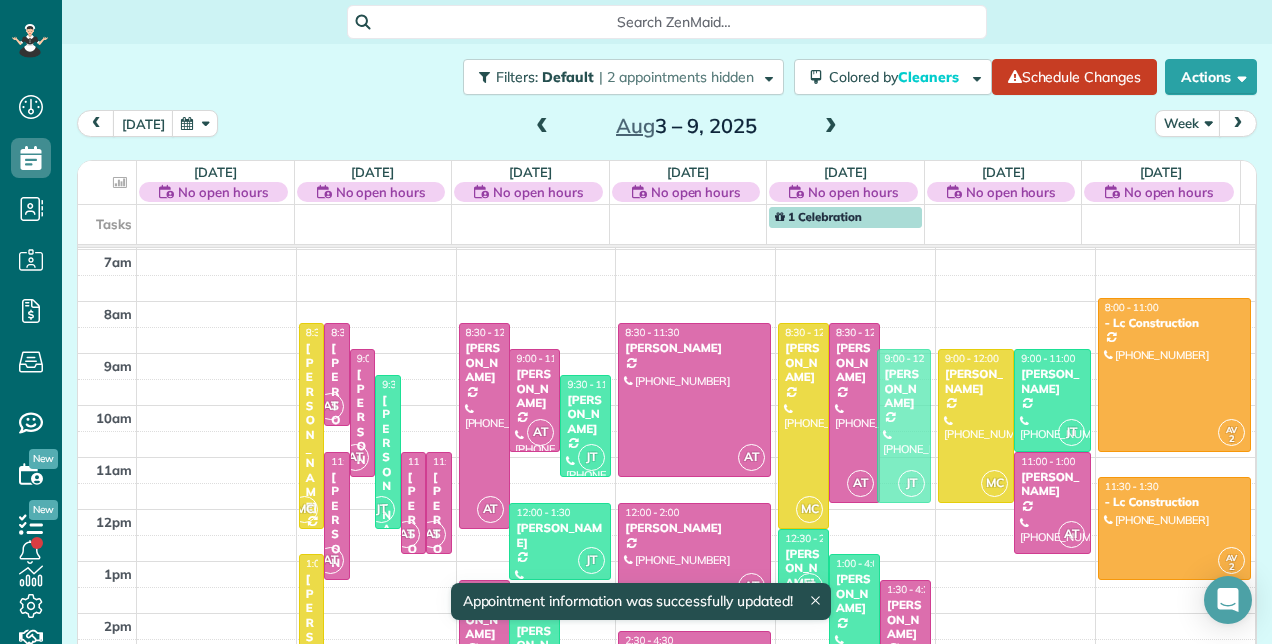 drag, startPoint x: 884, startPoint y: 450, endPoint x: 883, endPoint y: 429, distance: 21.023796 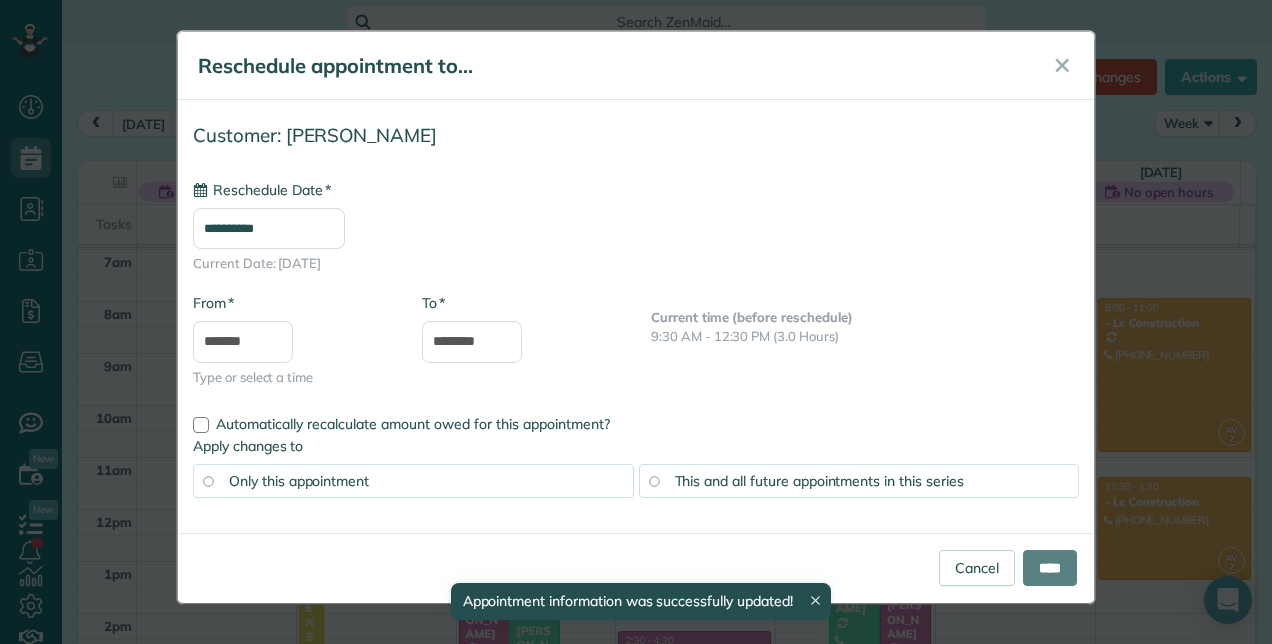 type on "**********" 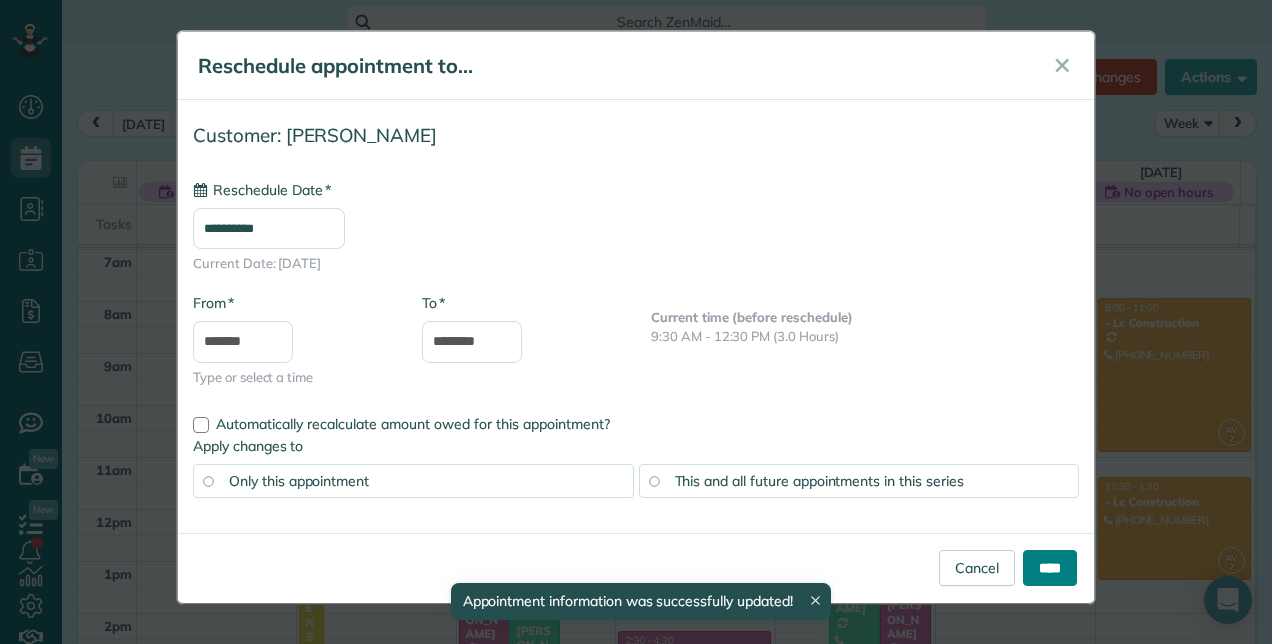 click on "****" at bounding box center [1050, 568] 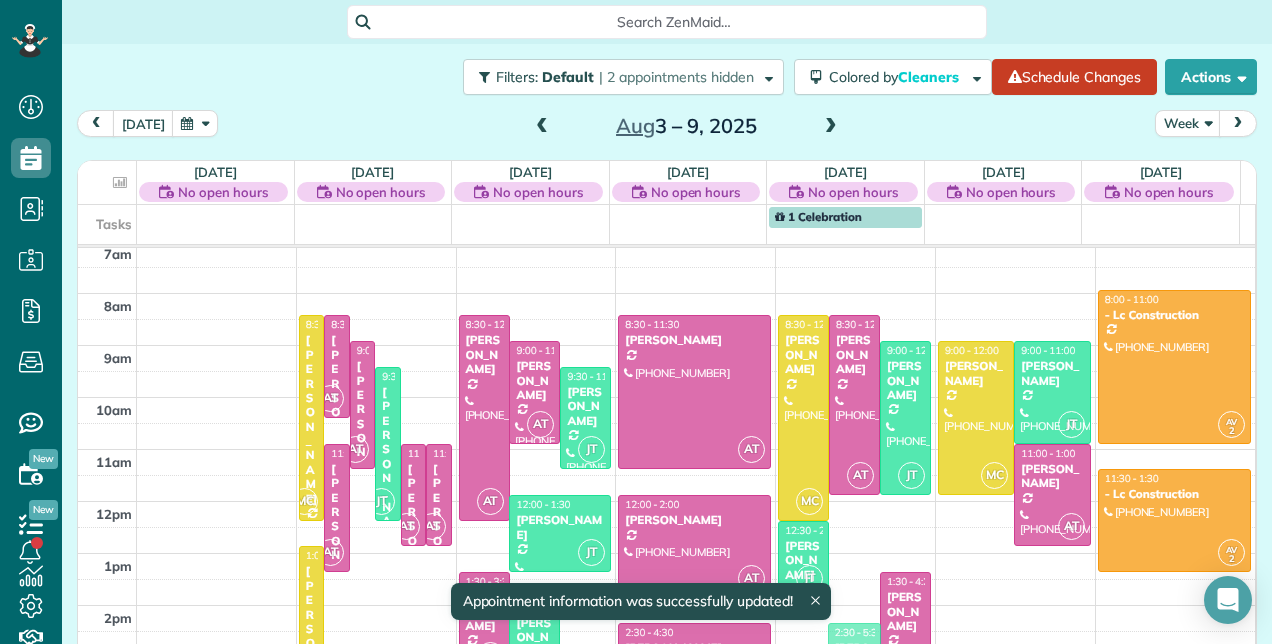drag, startPoint x: 849, startPoint y: 570, endPoint x: 850, endPoint y: 630, distance: 60.00833 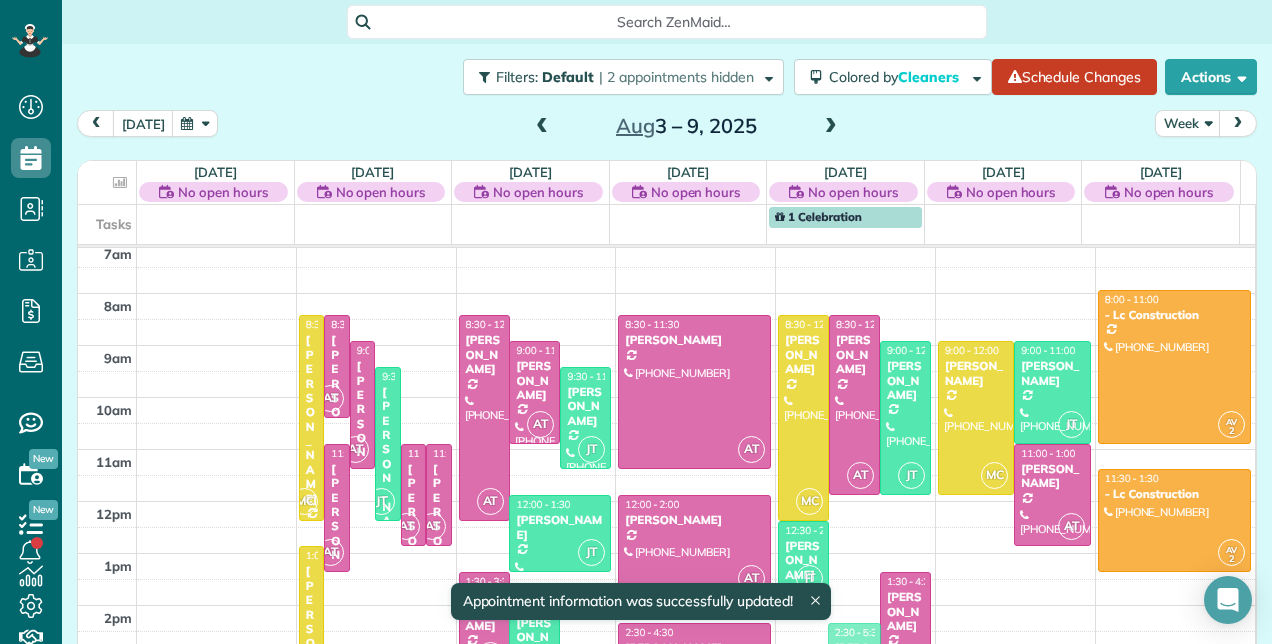 scroll, scrollTop: 268, scrollLeft: 0, axis: vertical 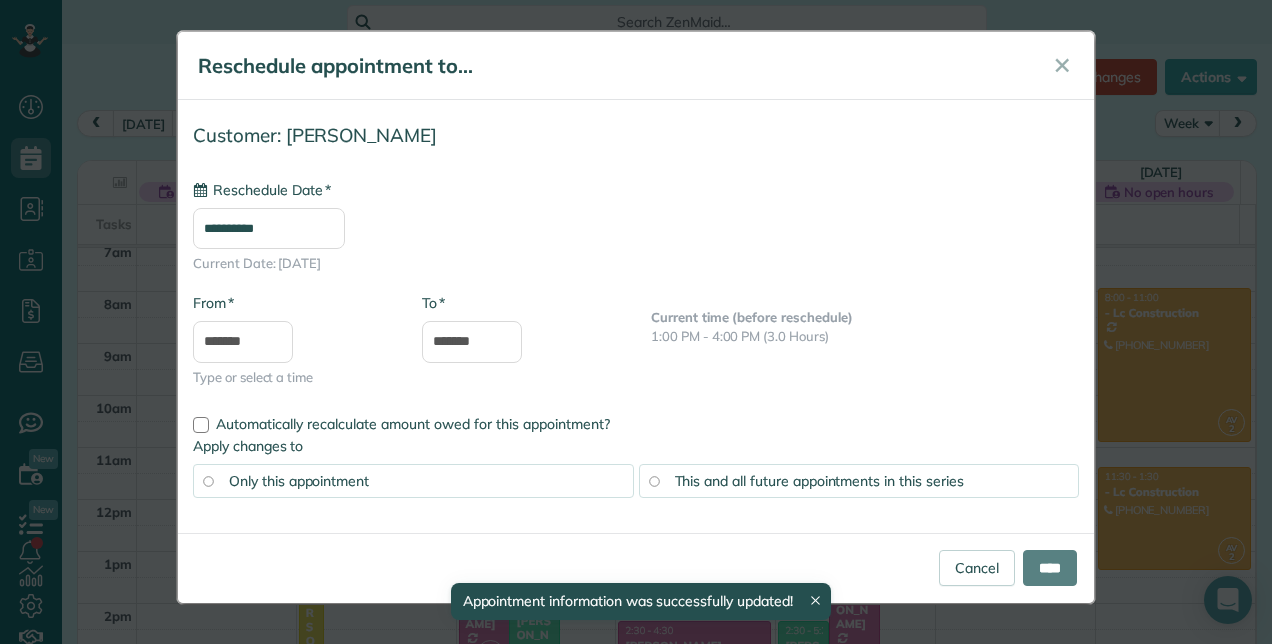 click on "This and all future appointments in this series" at bounding box center (819, 481) 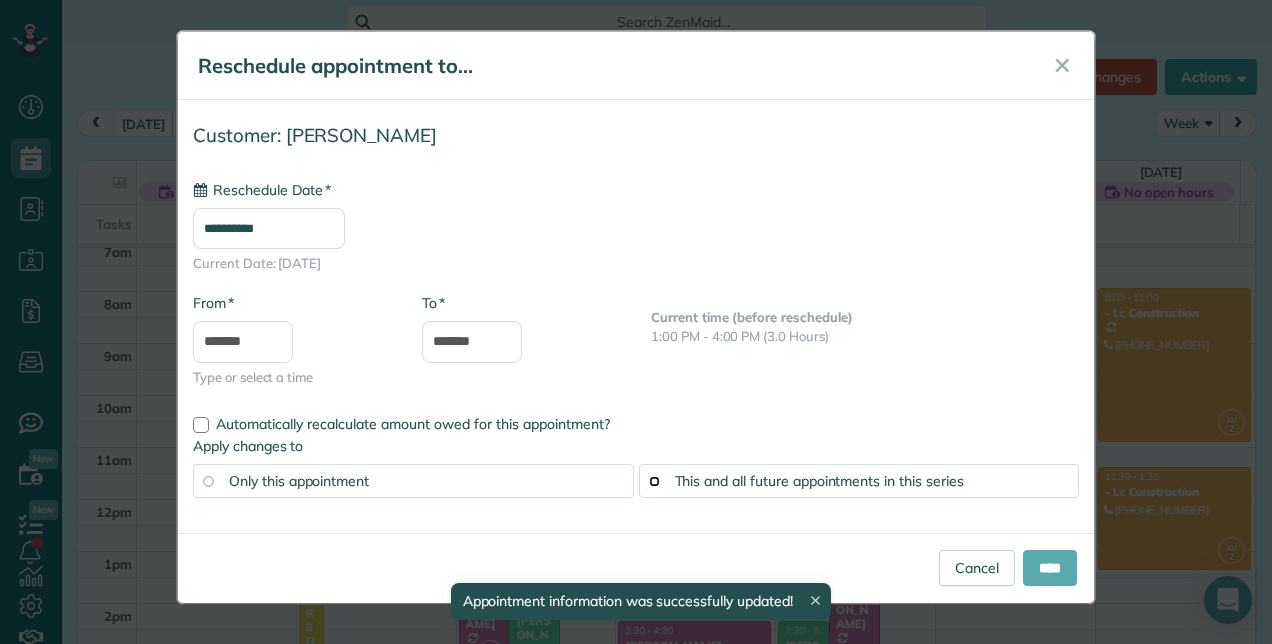 type on "**********" 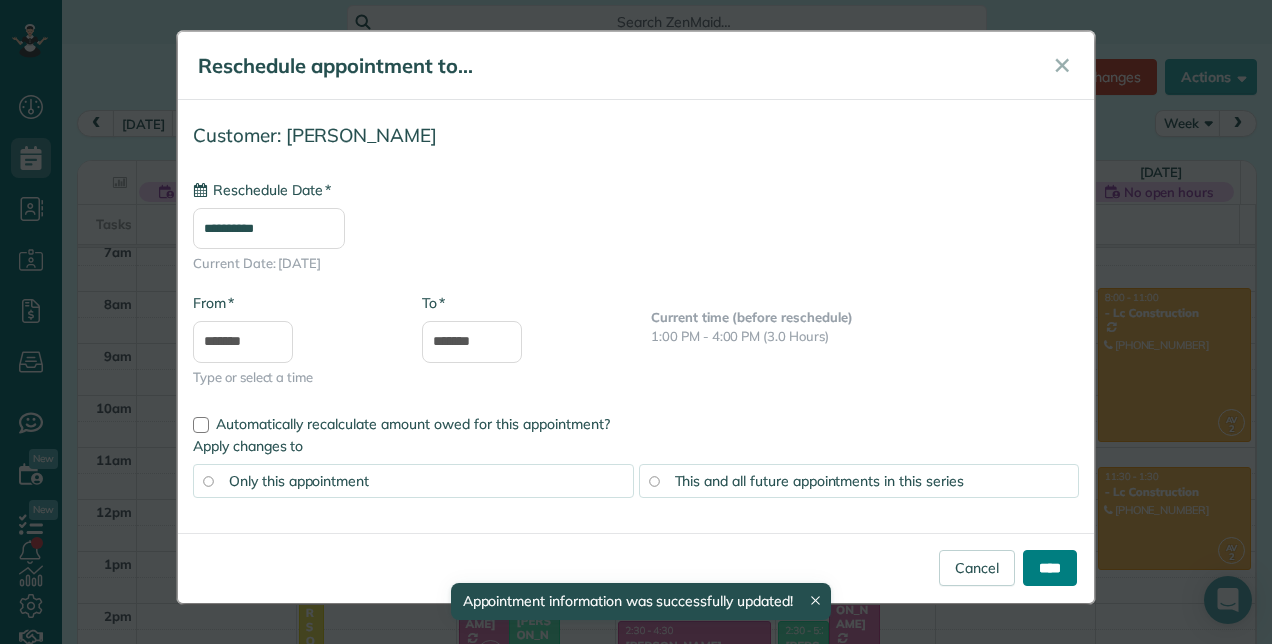 click on "****" at bounding box center [1050, 568] 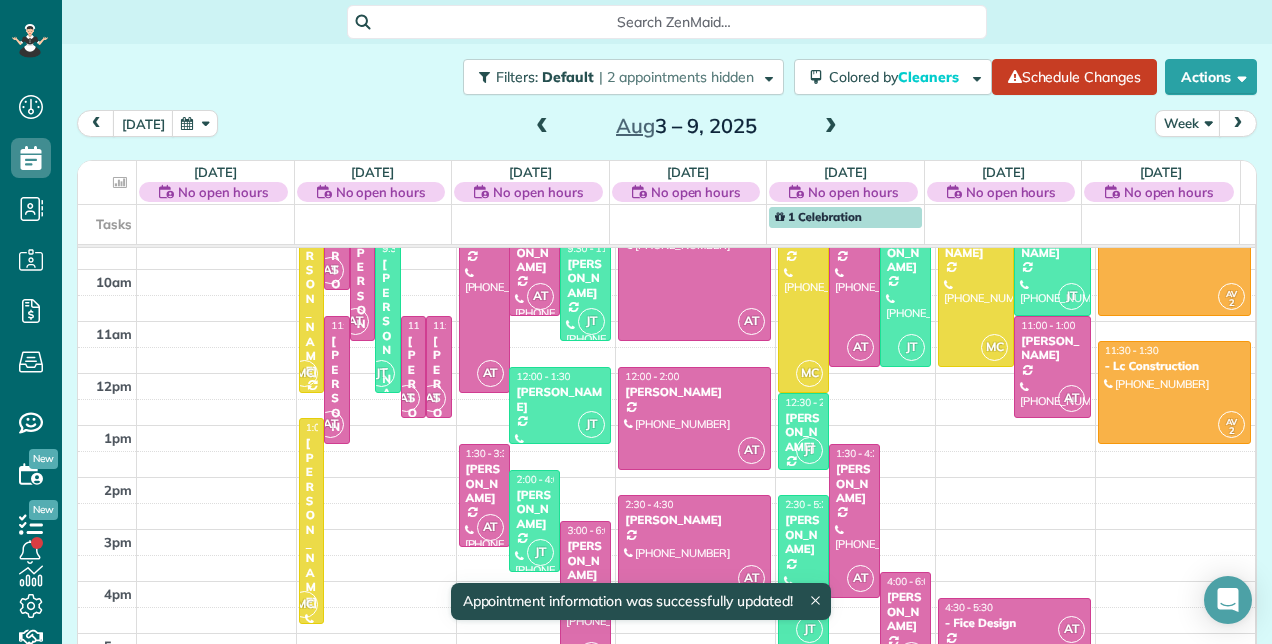 scroll, scrollTop: 348, scrollLeft: 0, axis: vertical 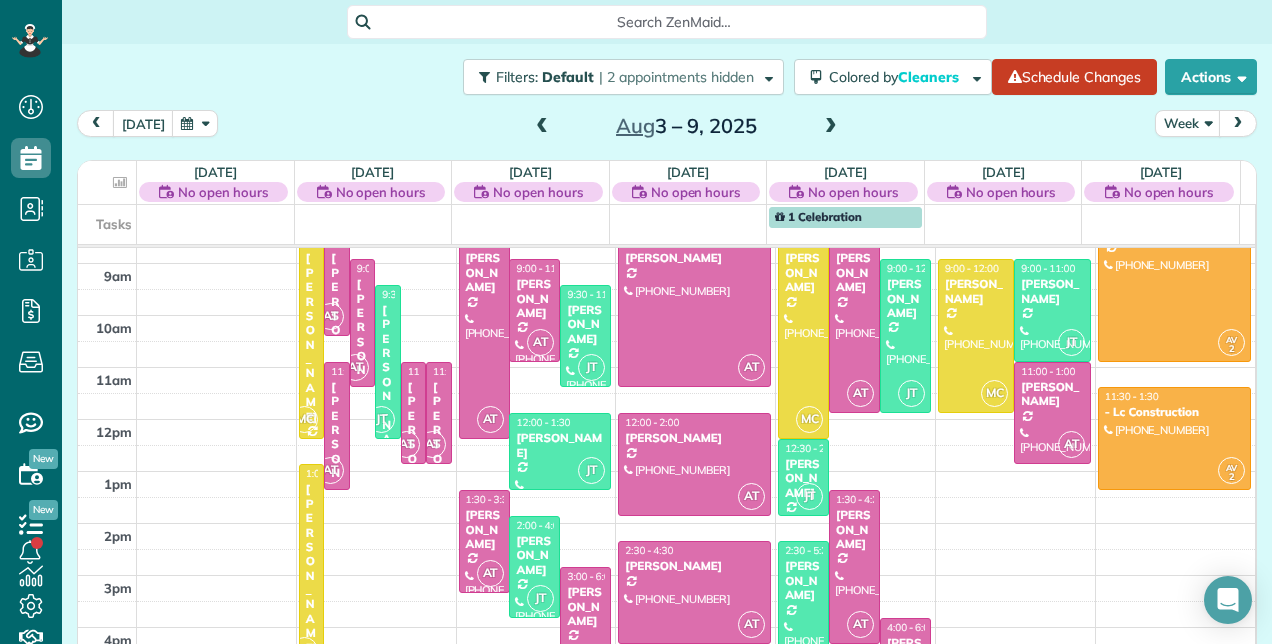 click at bounding box center (831, 127) 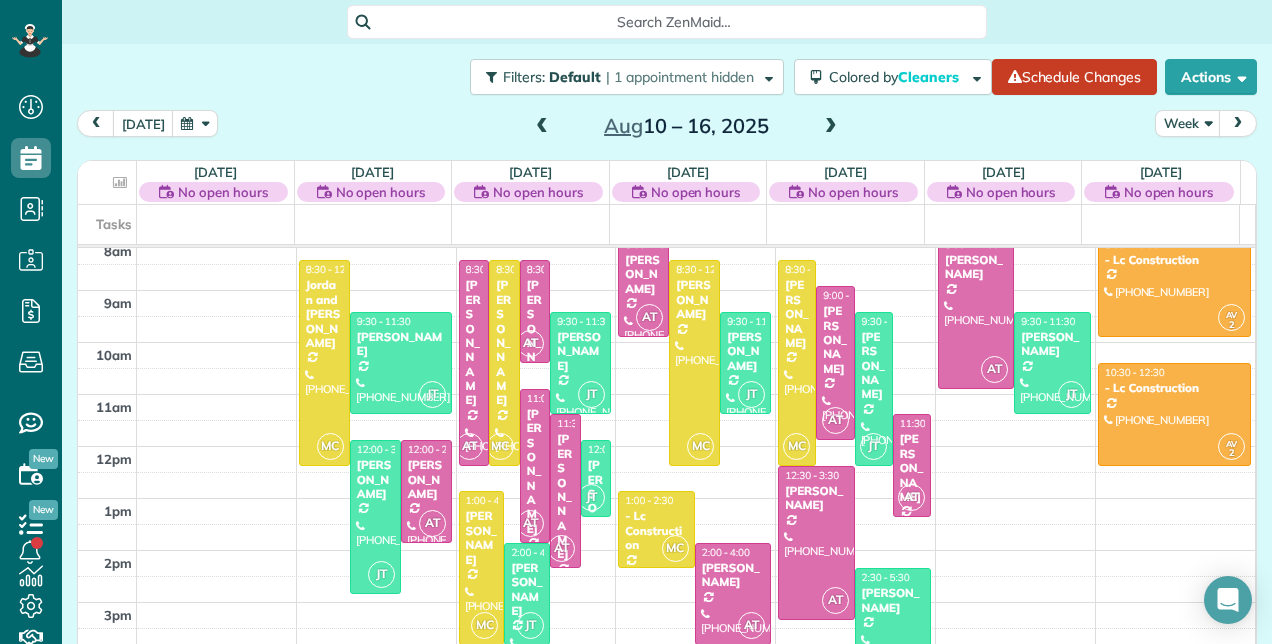 scroll, scrollTop: 358, scrollLeft: 0, axis: vertical 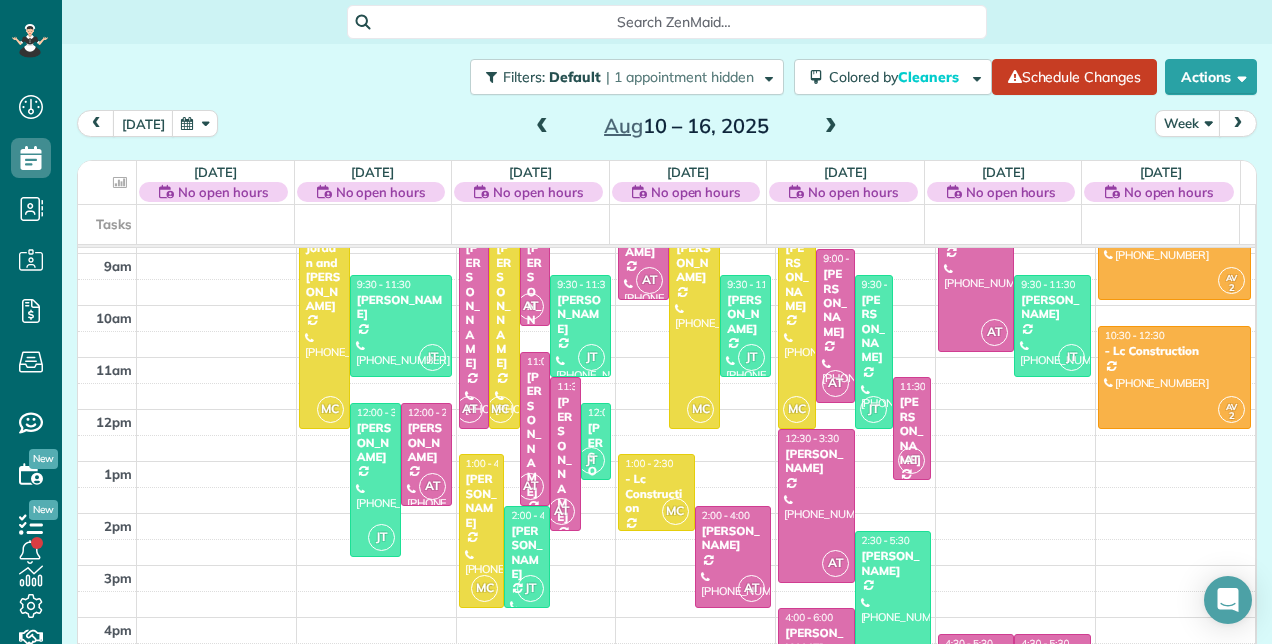 click at bounding box center [542, 127] 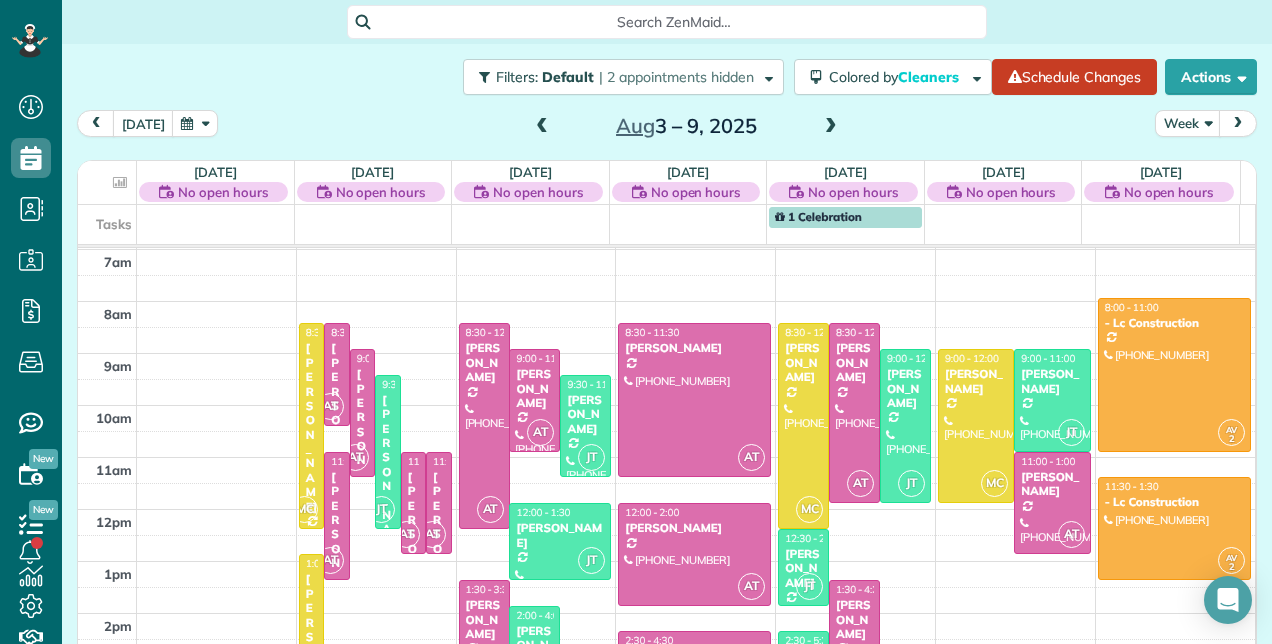 click at bounding box center [831, 127] 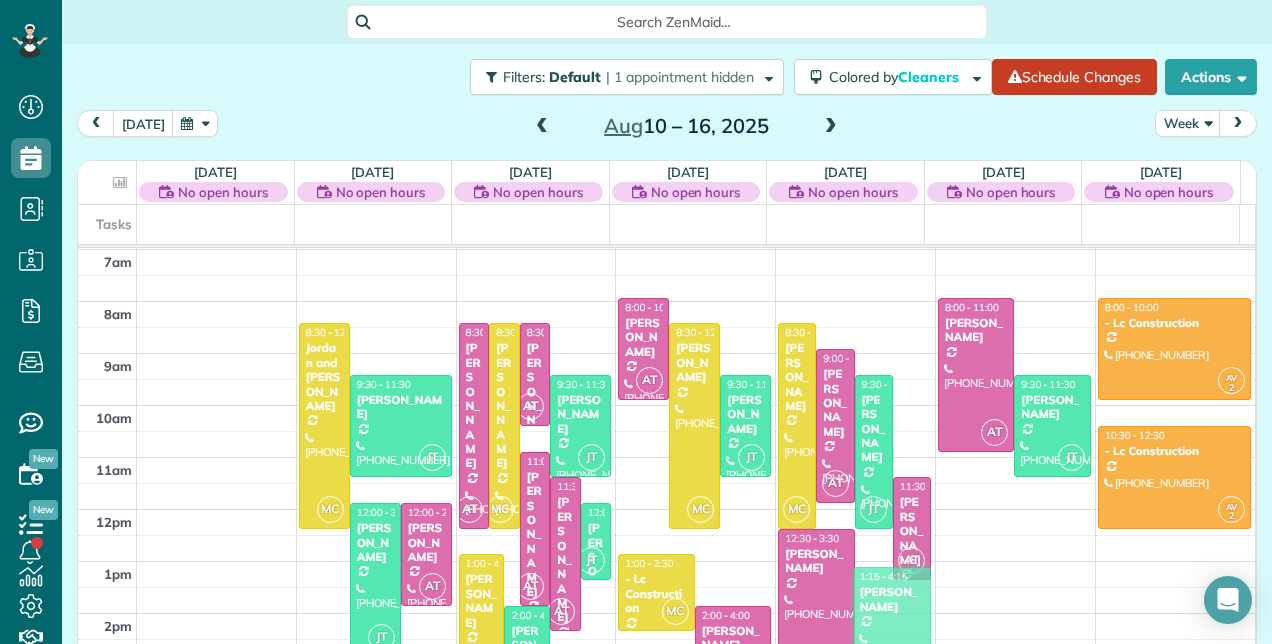 drag, startPoint x: 852, startPoint y: 633, endPoint x: 852, endPoint y: 564, distance: 69 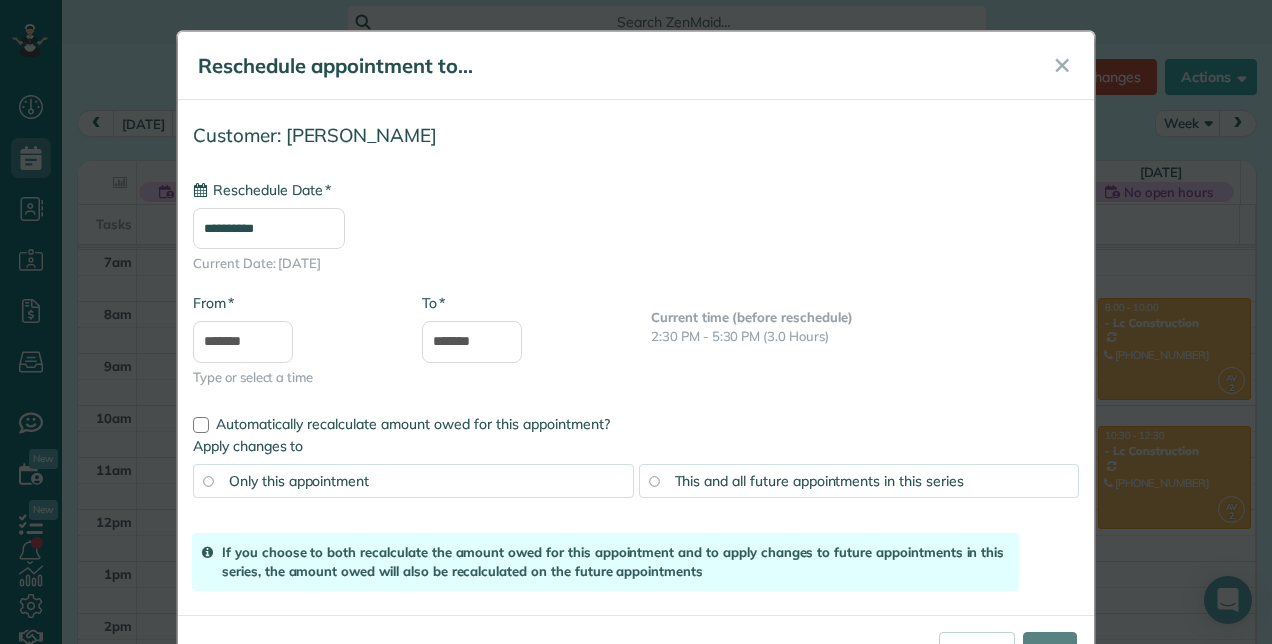 click on "Dashboard
Scheduling
Calendar View
List View
Dispatch View - Weekly scheduling (Beta)" at bounding box center [636, 322] 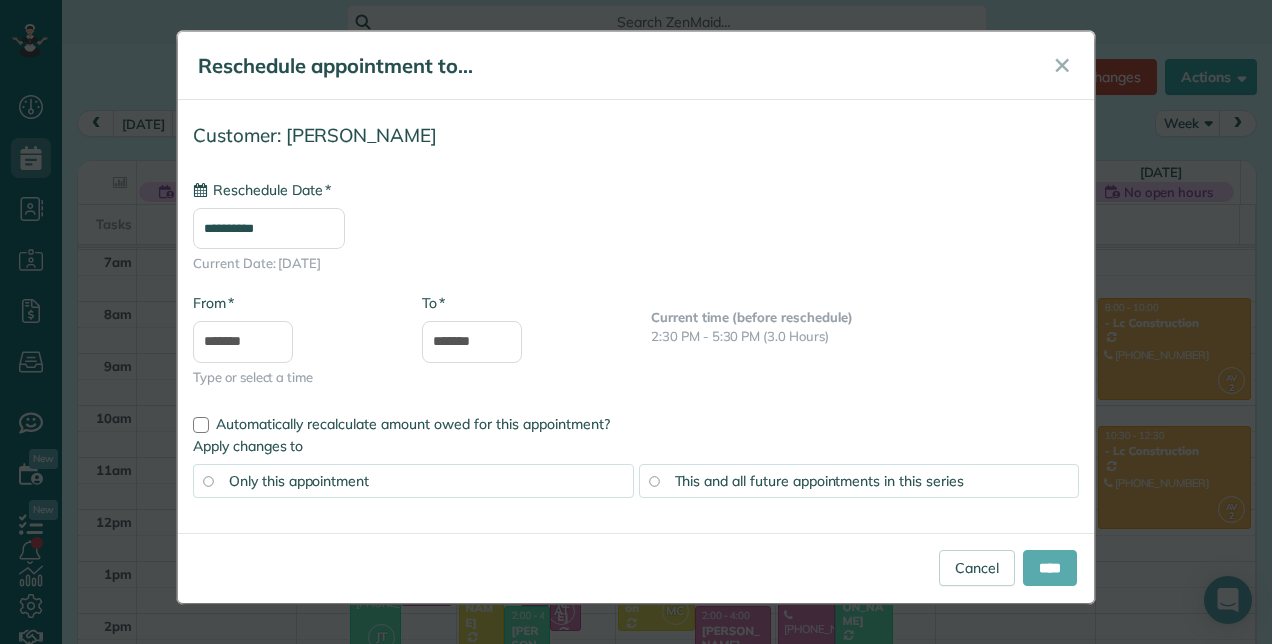 type on "**********" 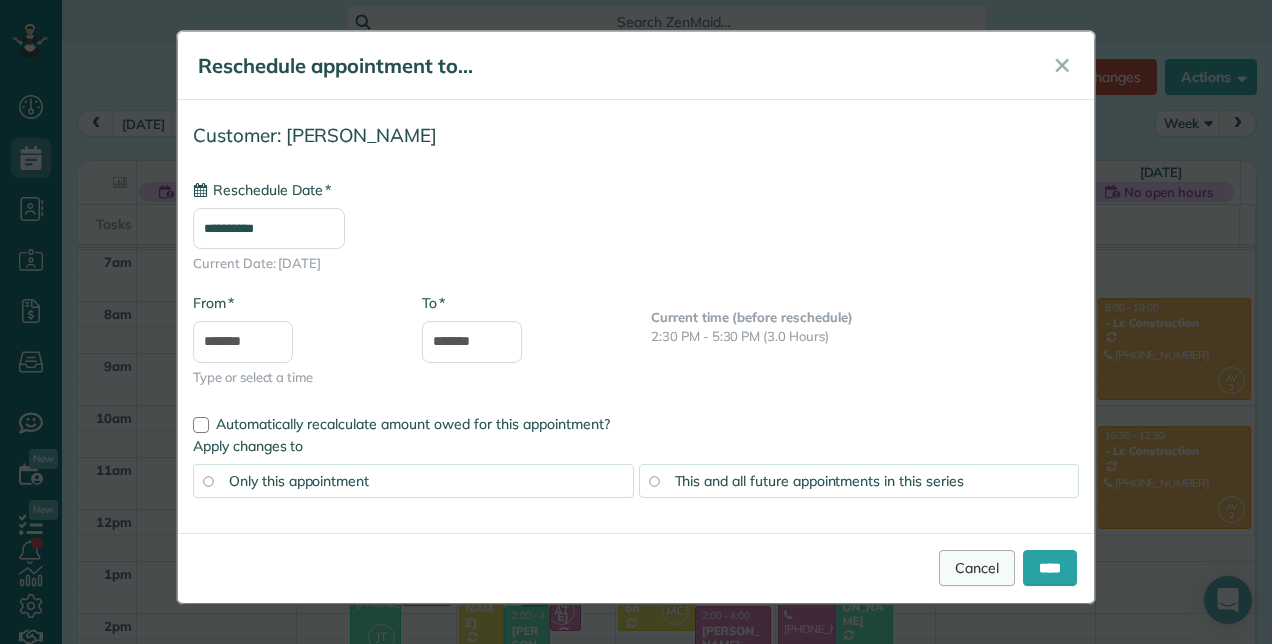 click on "Cancel" at bounding box center (977, 568) 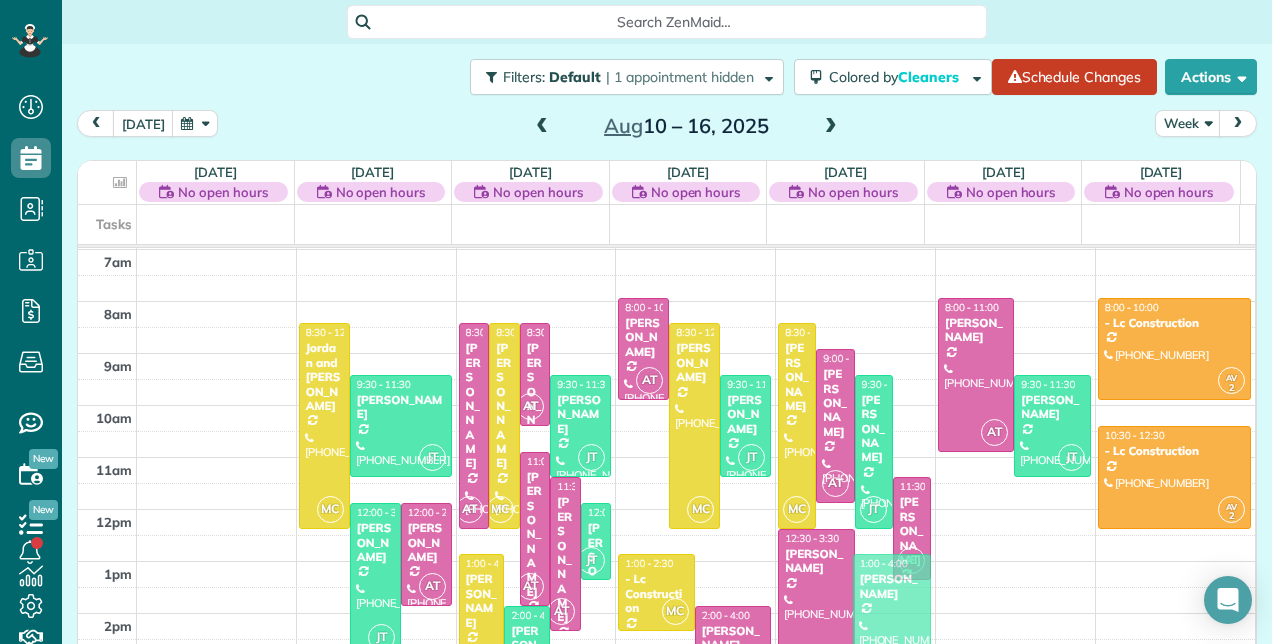 drag, startPoint x: 858, startPoint y: 637, endPoint x: 848, endPoint y: 572, distance: 65.76473 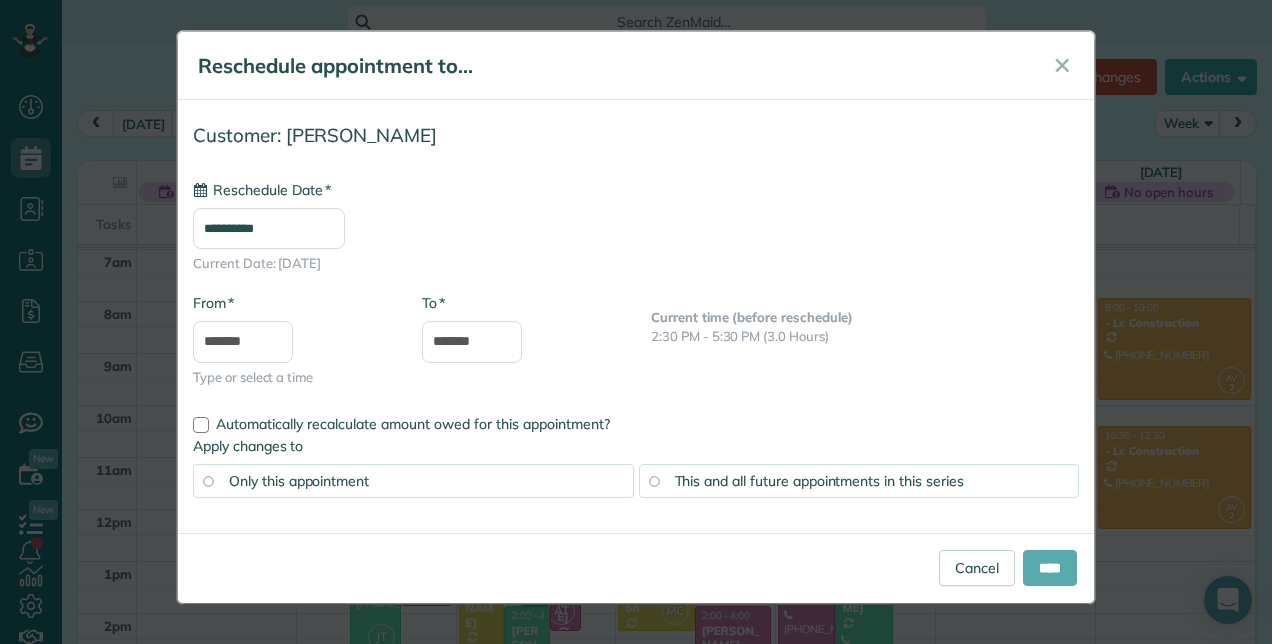 type on "**********" 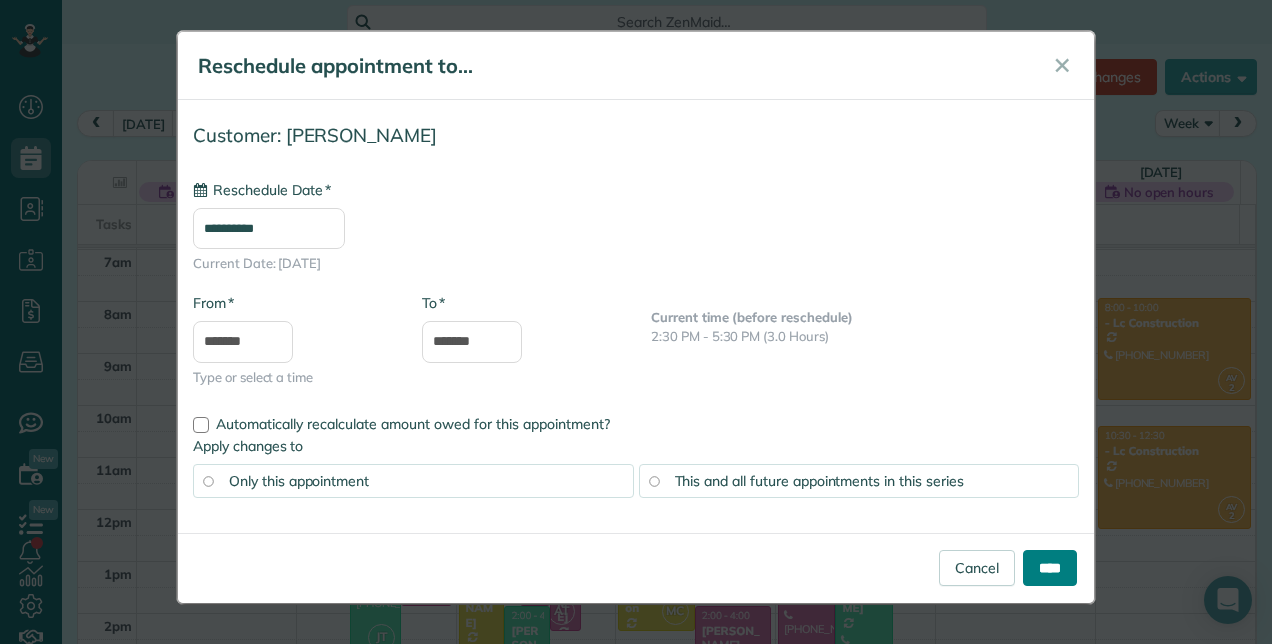 click on "****" at bounding box center (1050, 568) 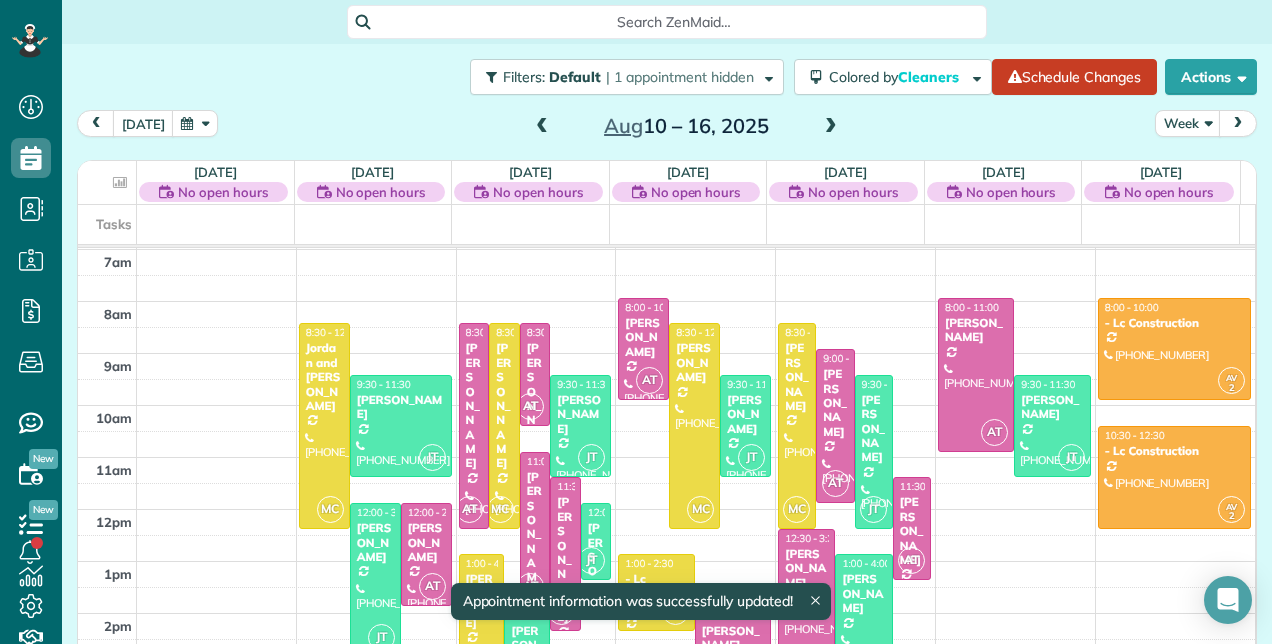 click at bounding box center [831, 127] 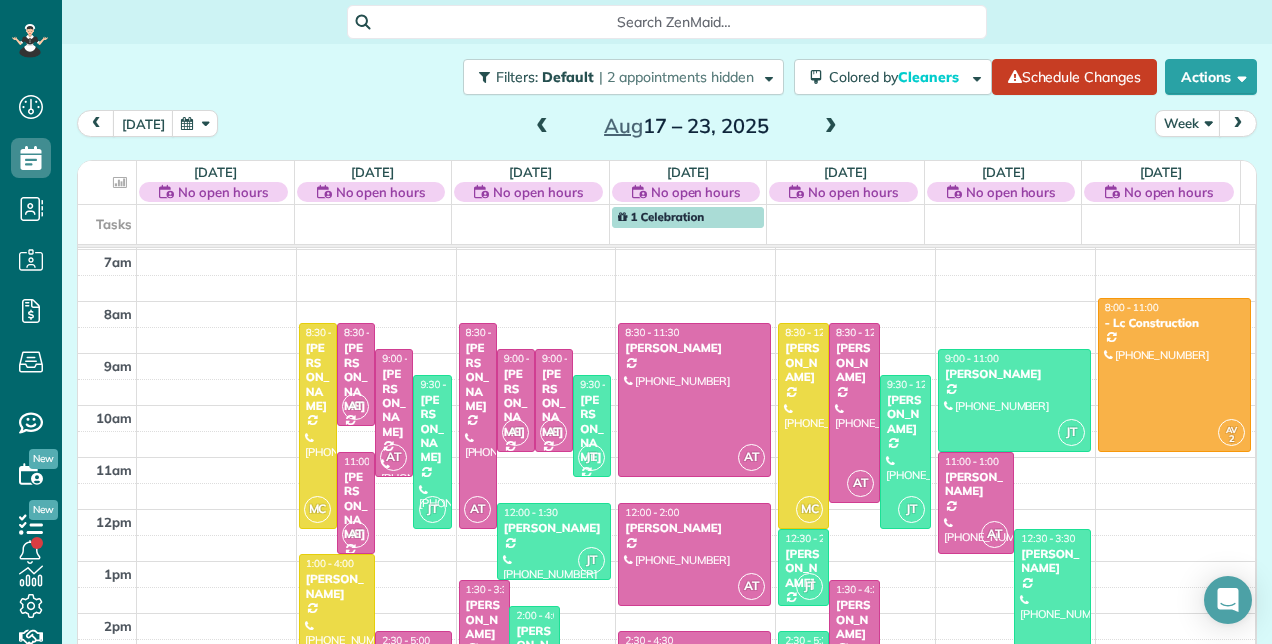 click at bounding box center (831, 127) 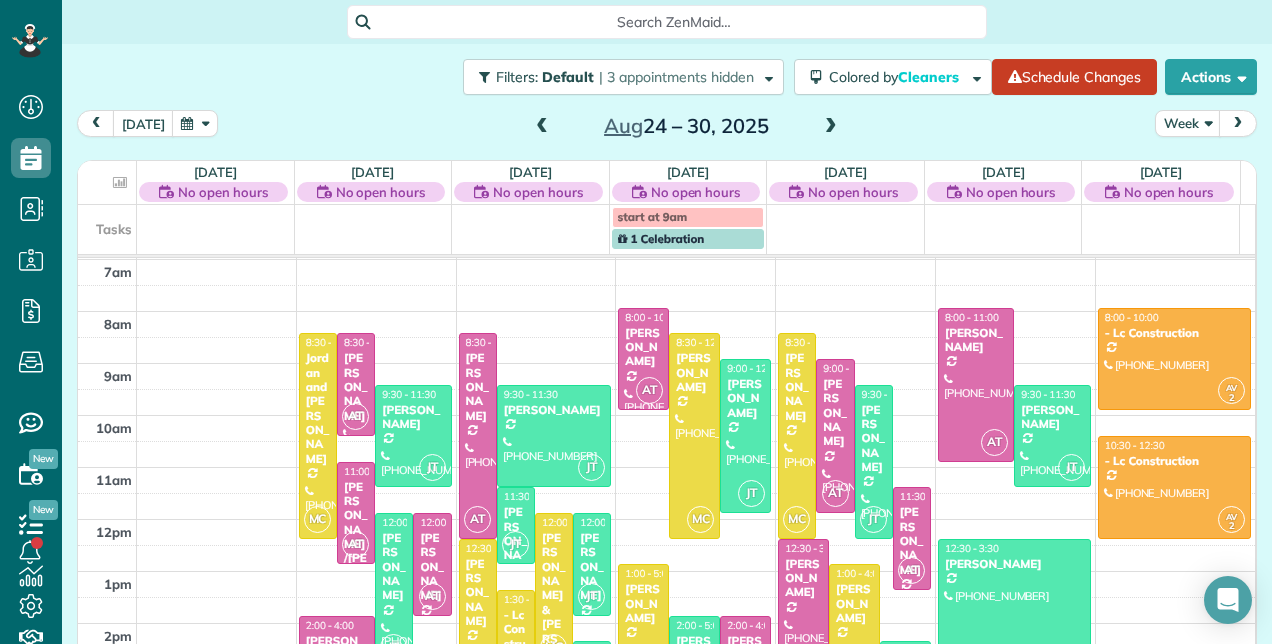 click at bounding box center (542, 127) 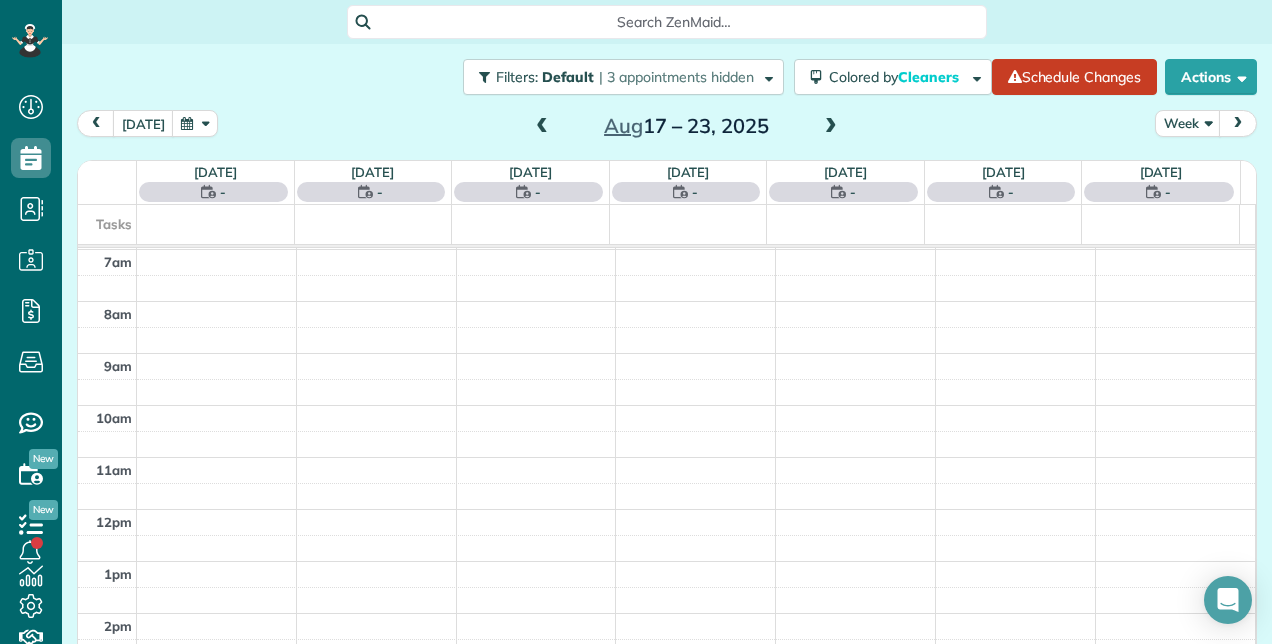 click at bounding box center [831, 127] 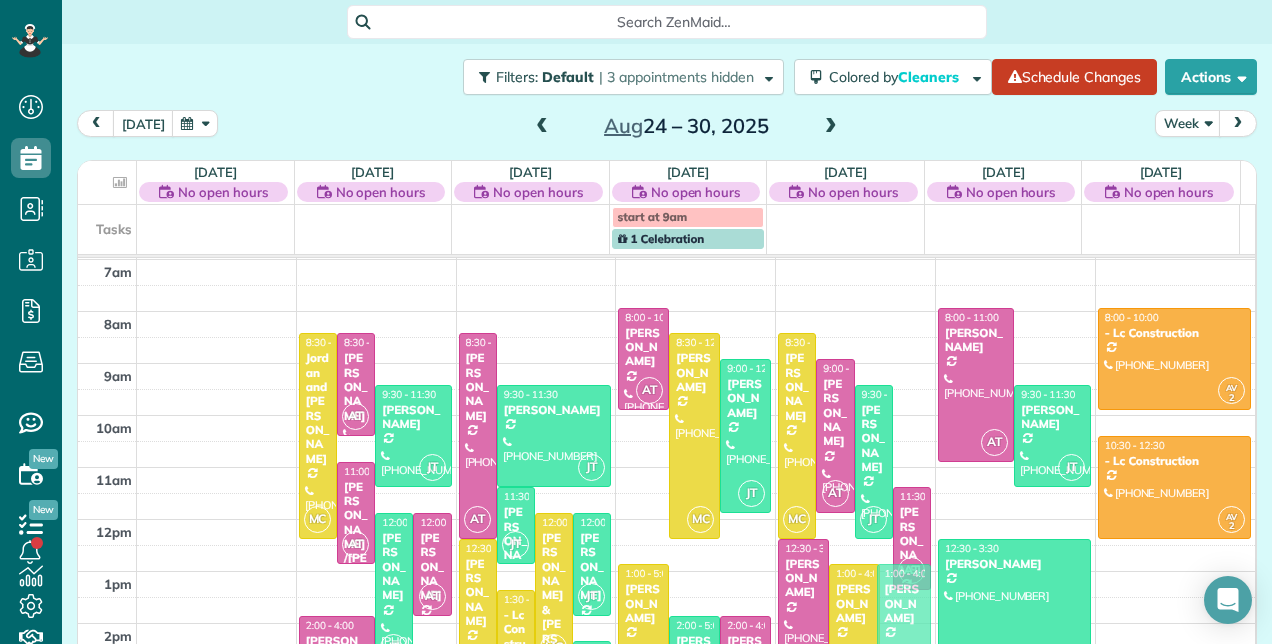 drag, startPoint x: 902, startPoint y: 643, endPoint x: 894, endPoint y: 571, distance: 72.443085 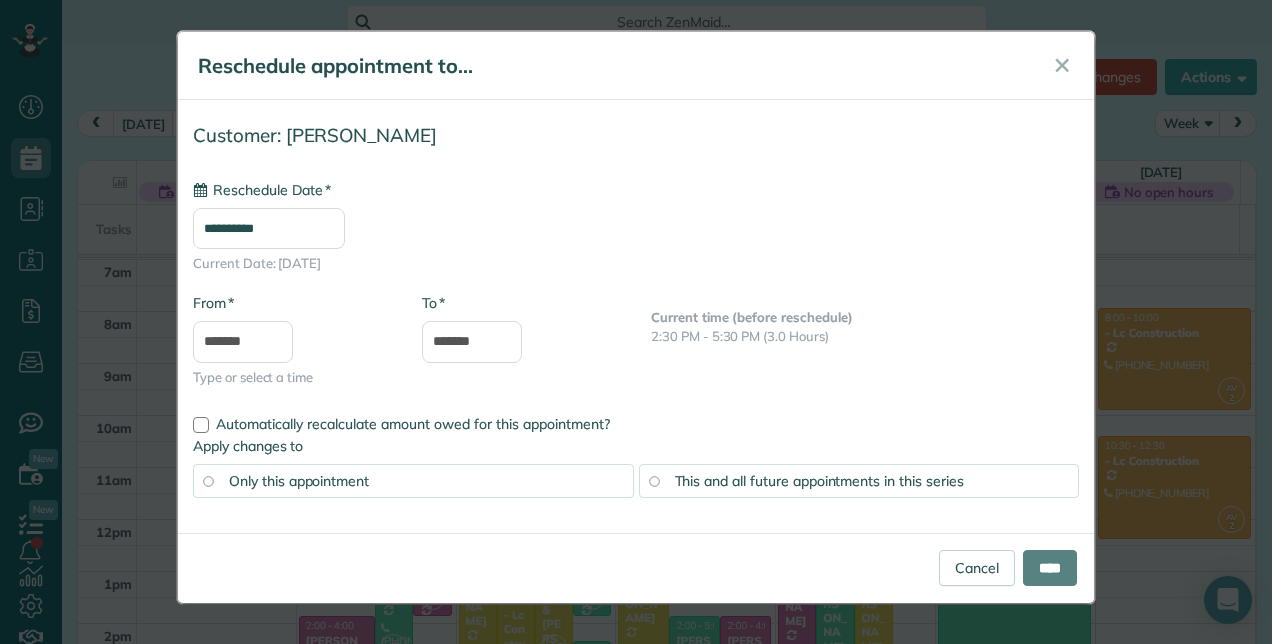 click on "This and all future appointments in this series" at bounding box center (819, 481) 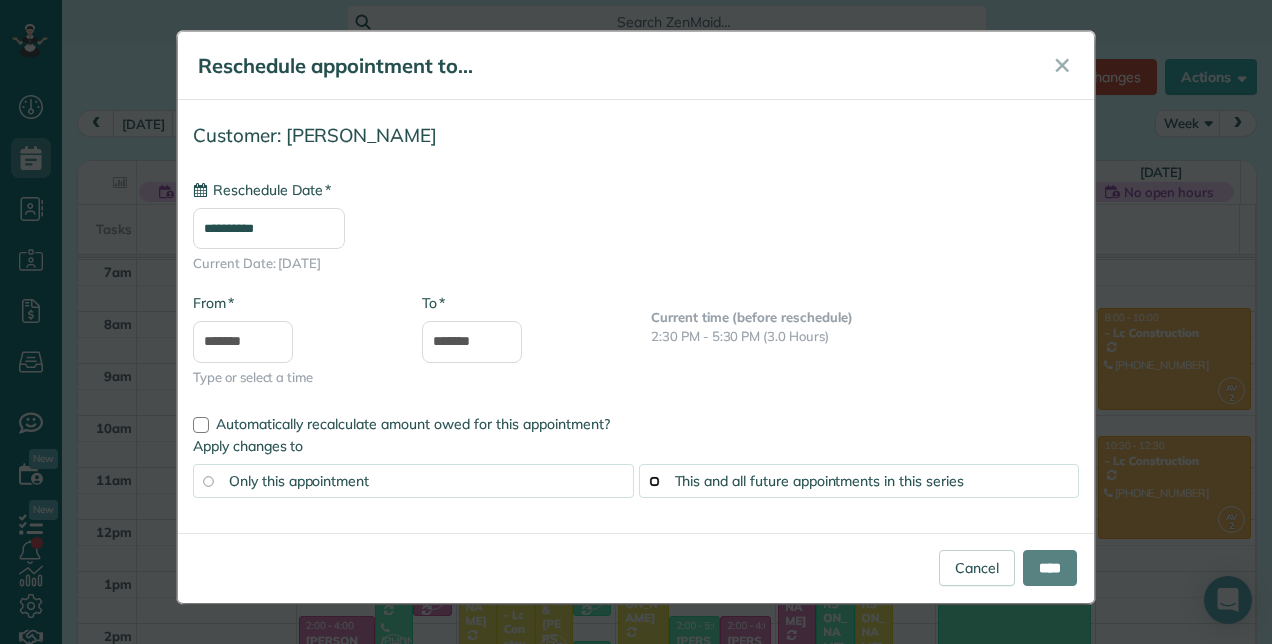 type on "**********" 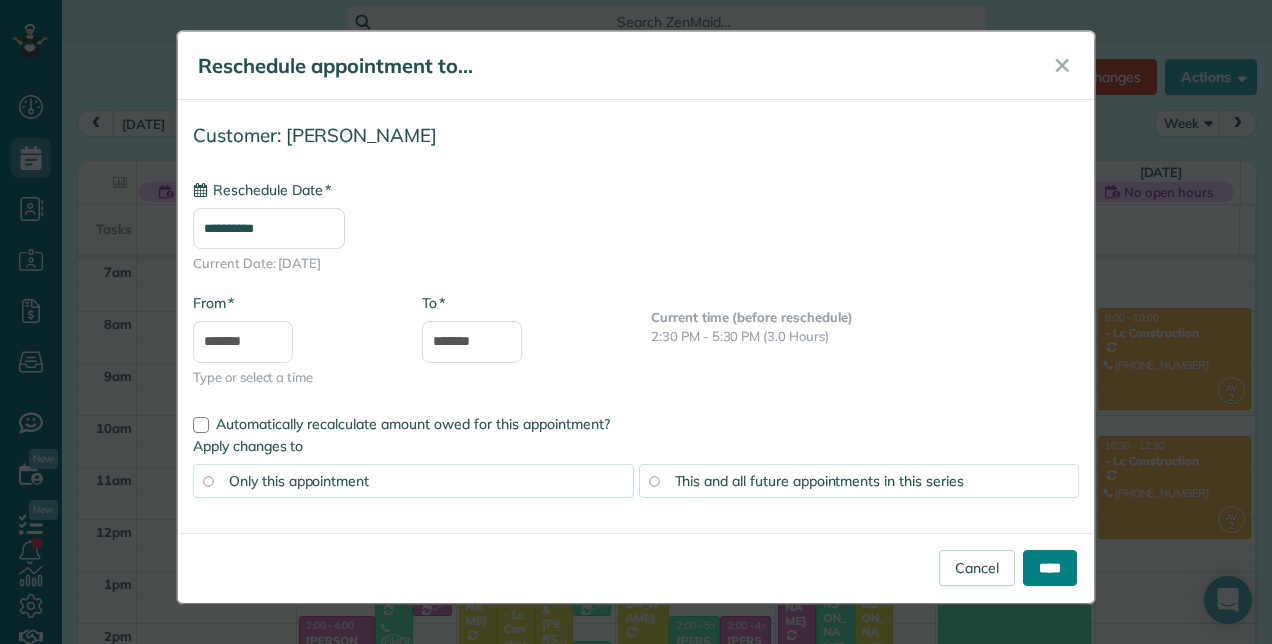 click on "****" at bounding box center (1050, 568) 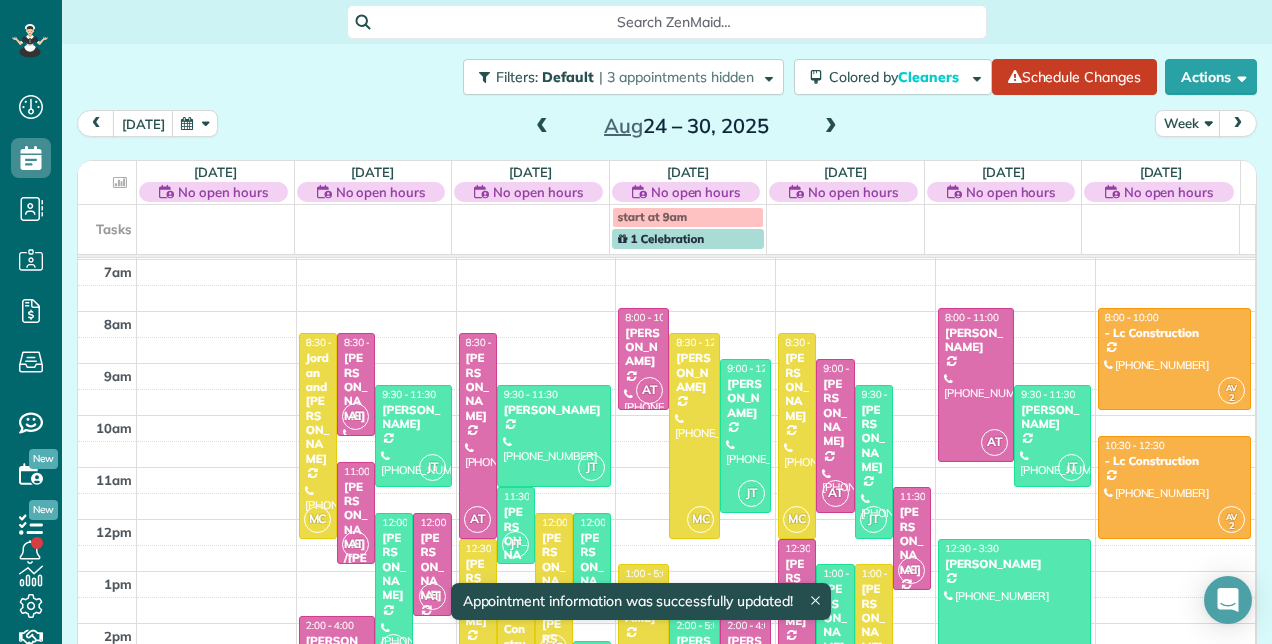 click at bounding box center [542, 127] 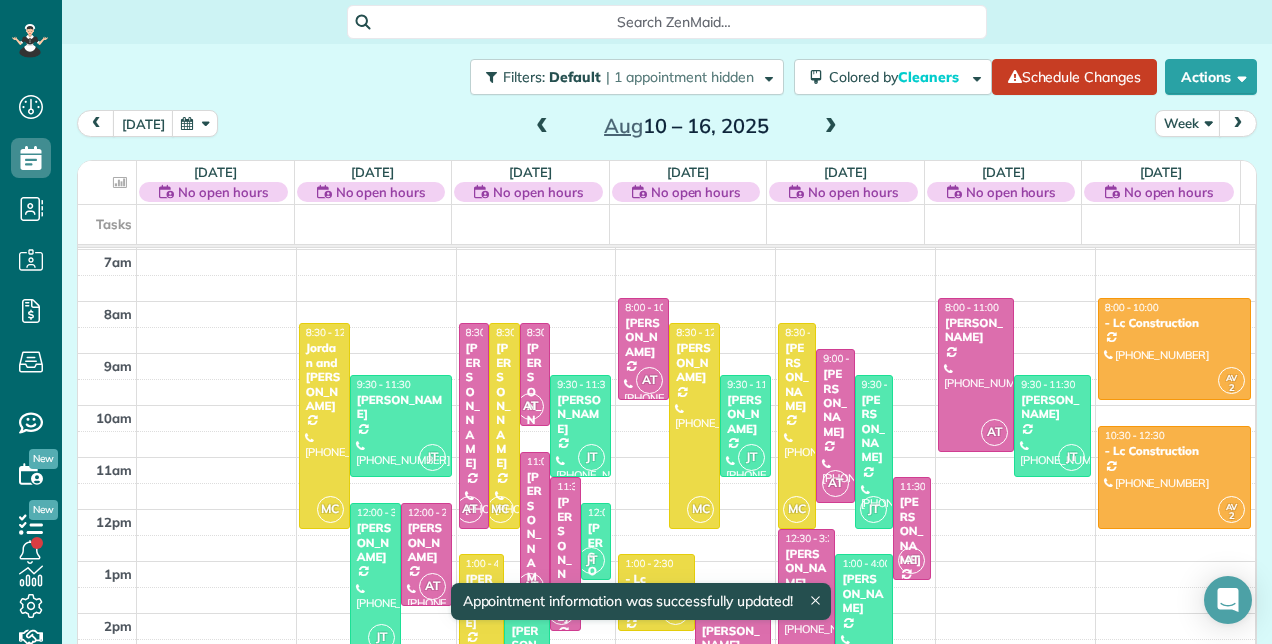 click at bounding box center (542, 127) 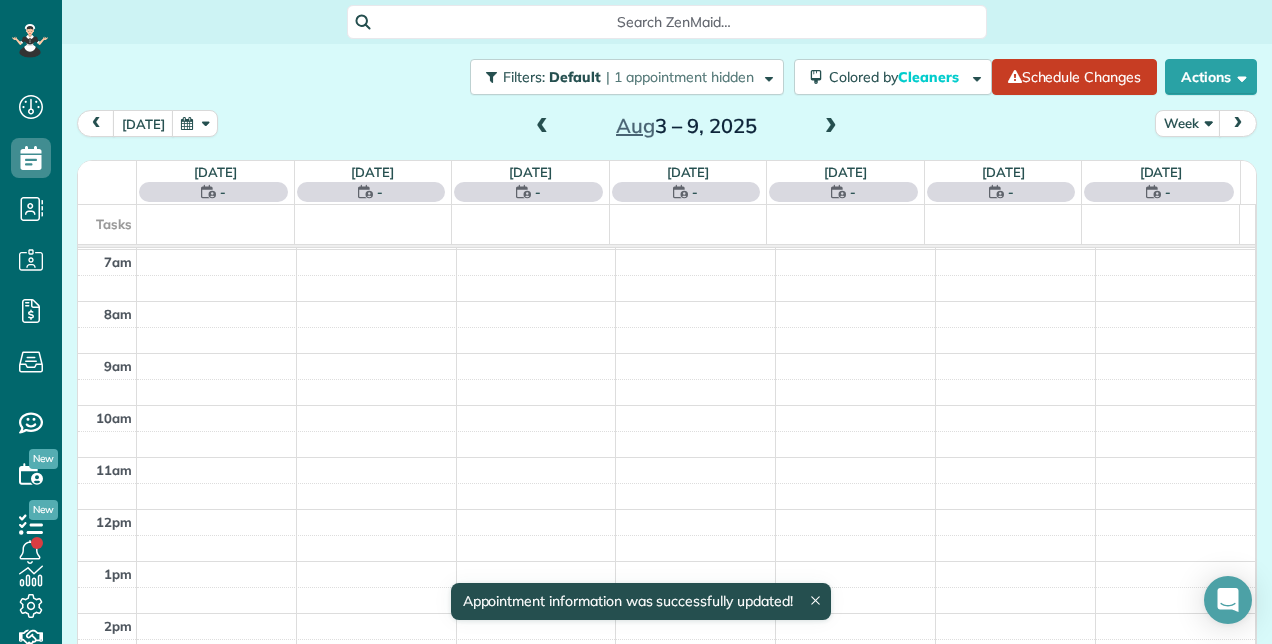click at bounding box center (542, 127) 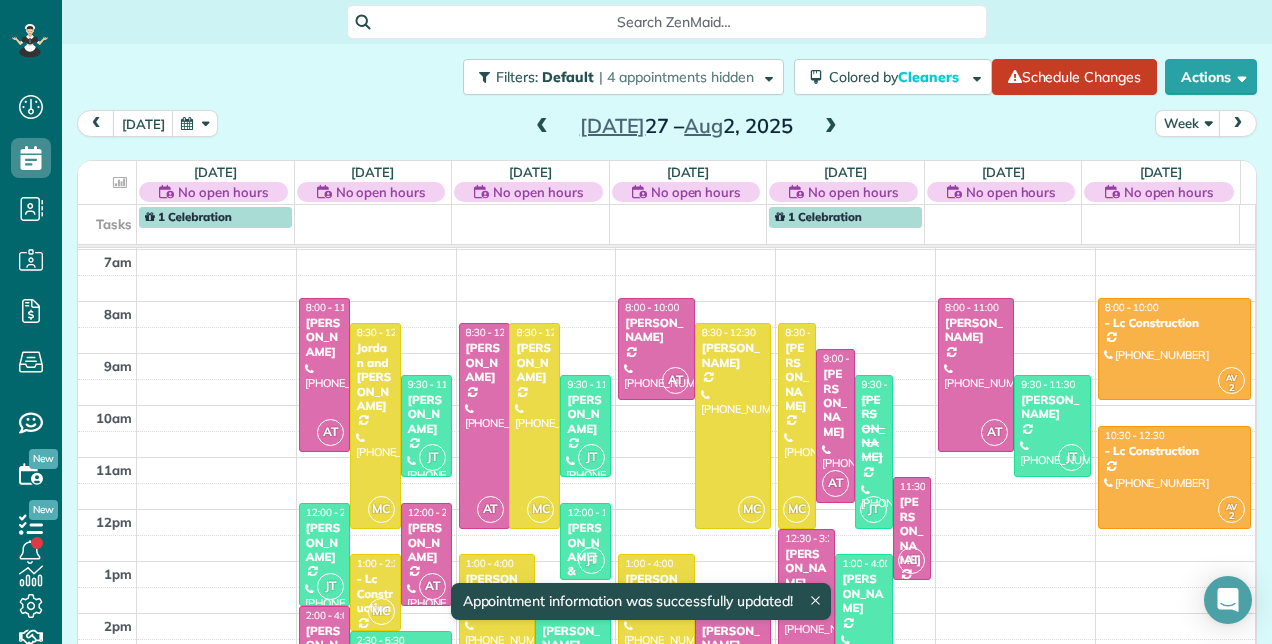 click at bounding box center [542, 127] 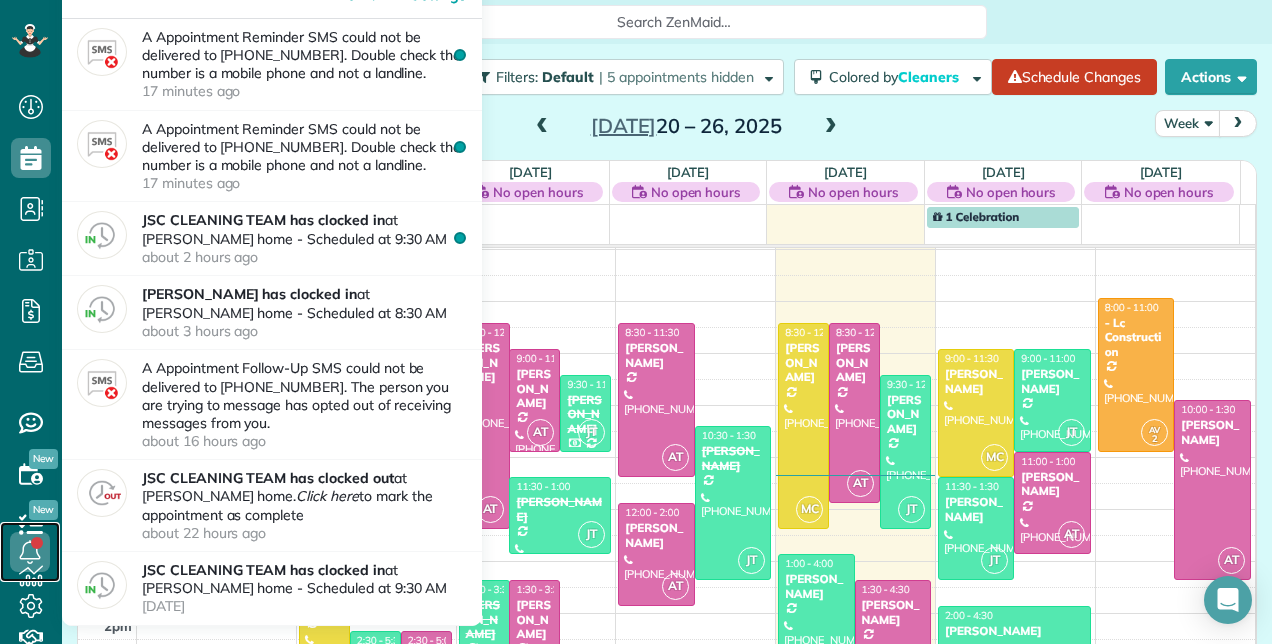click 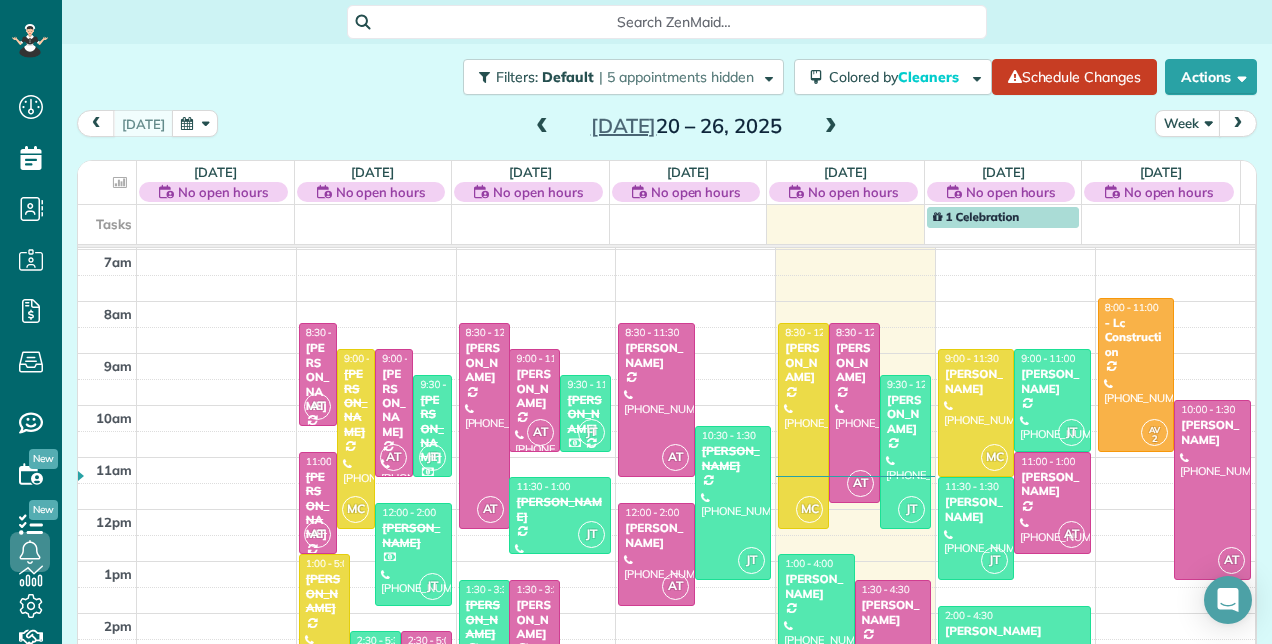 click at bounding box center (831, 127) 